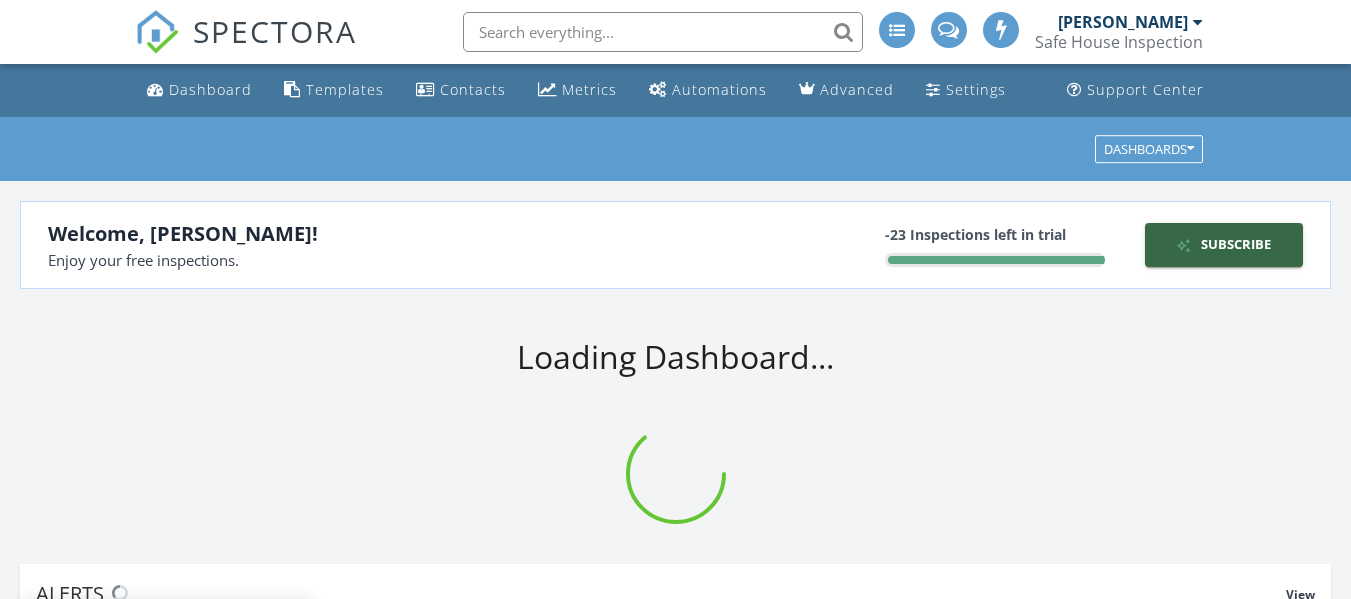 scroll, scrollTop: 0, scrollLeft: 0, axis: both 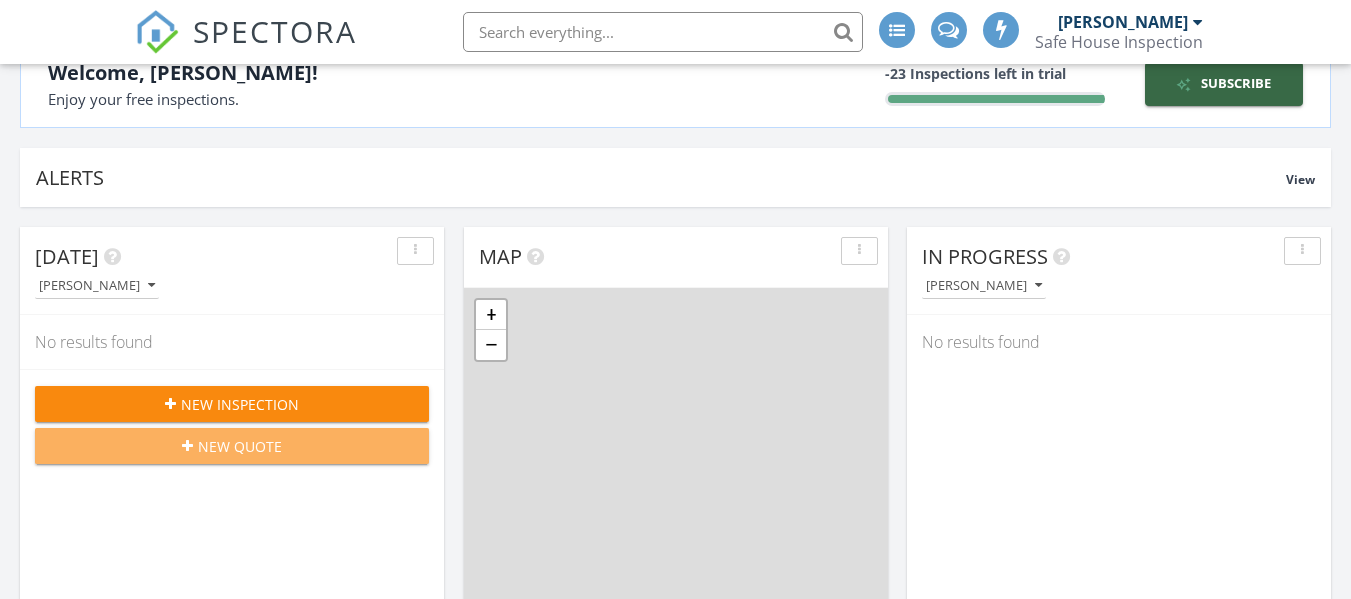 click on "New Quote" at bounding box center [232, 446] 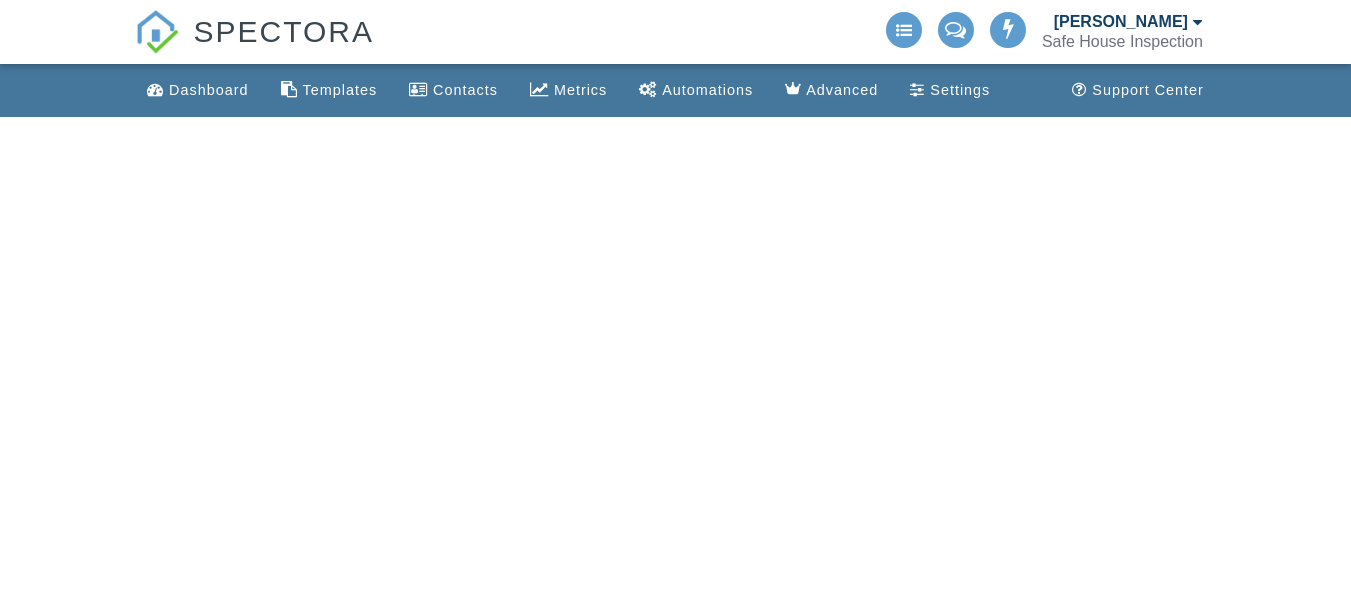 scroll, scrollTop: 0, scrollLeft: 0, axis: both 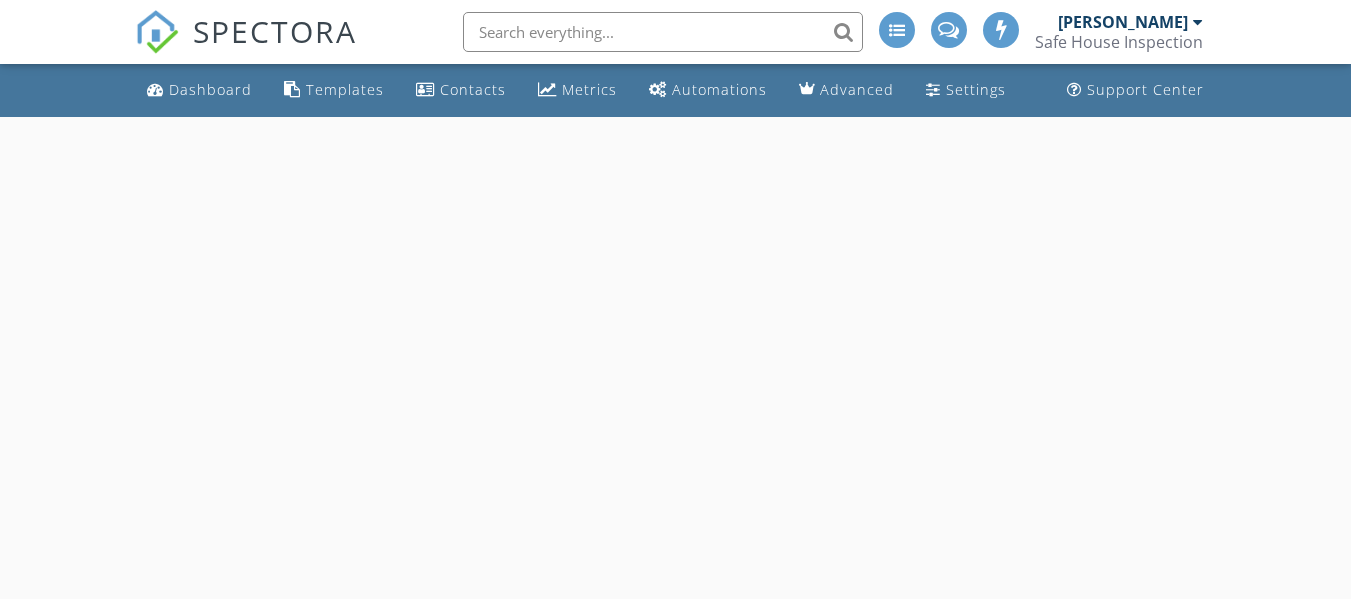 click at bounding box center [675, 416] 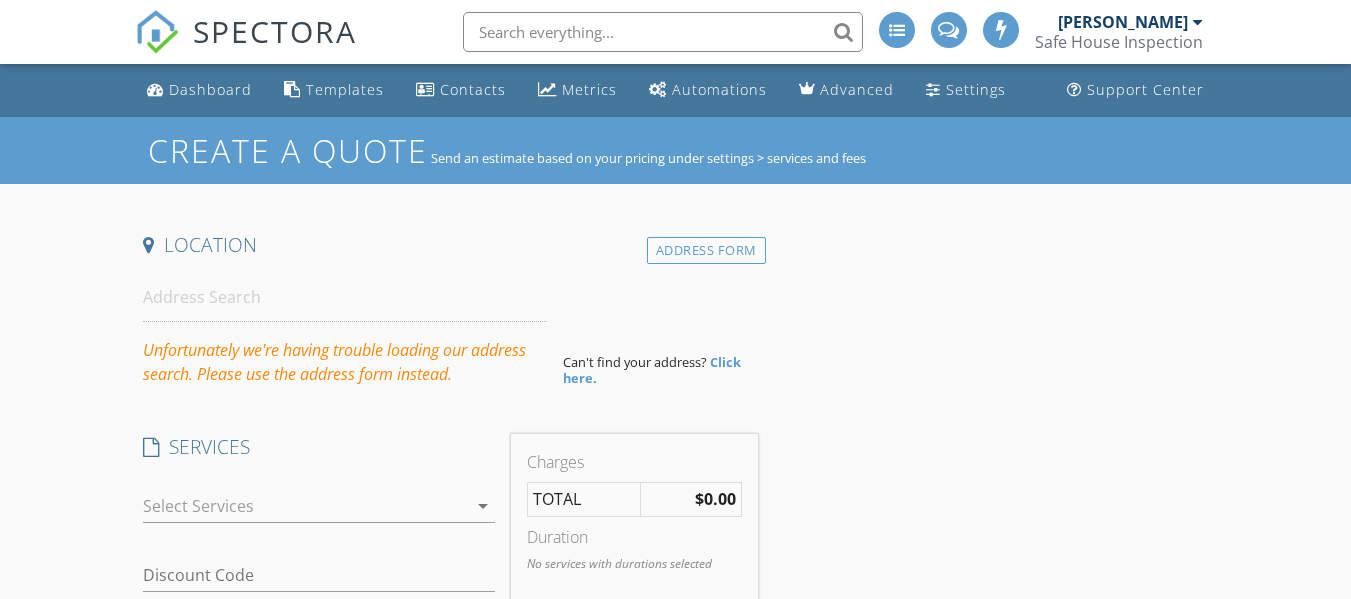 drag, startPoint x: 368, startPoint y: 439, endPoint x: 523, endPoint y: 314, distance: 199.12308 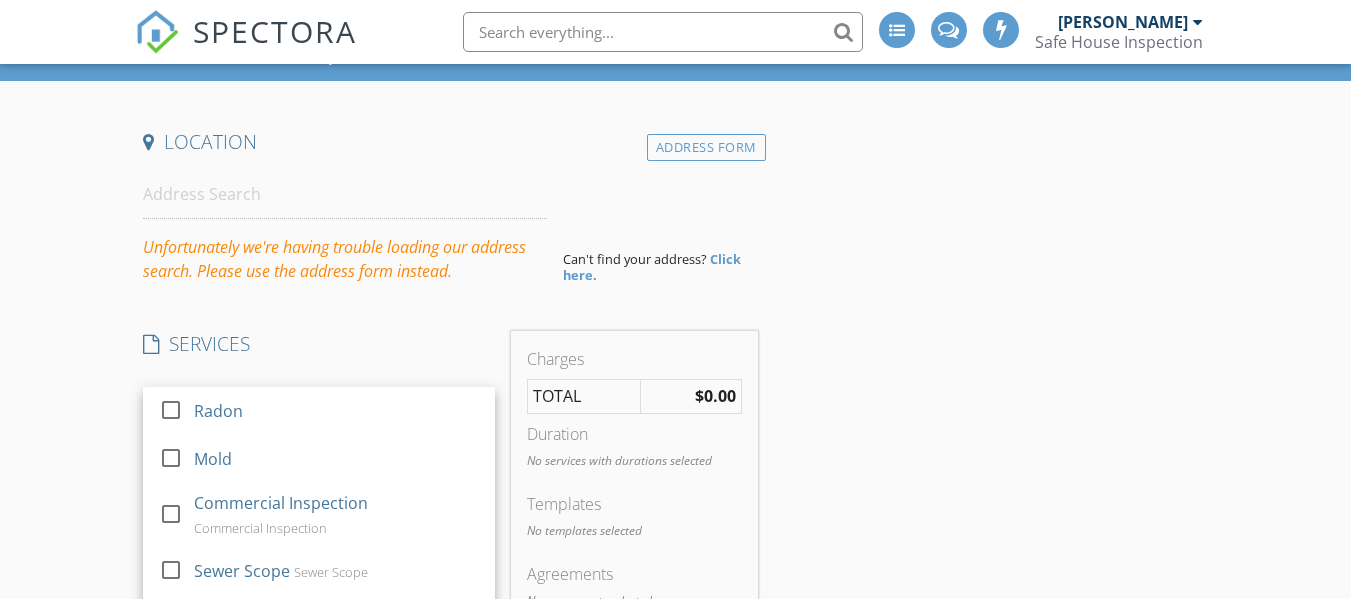 scroll, scrollTop: 121, scrollLeft: 0, axis: vertical 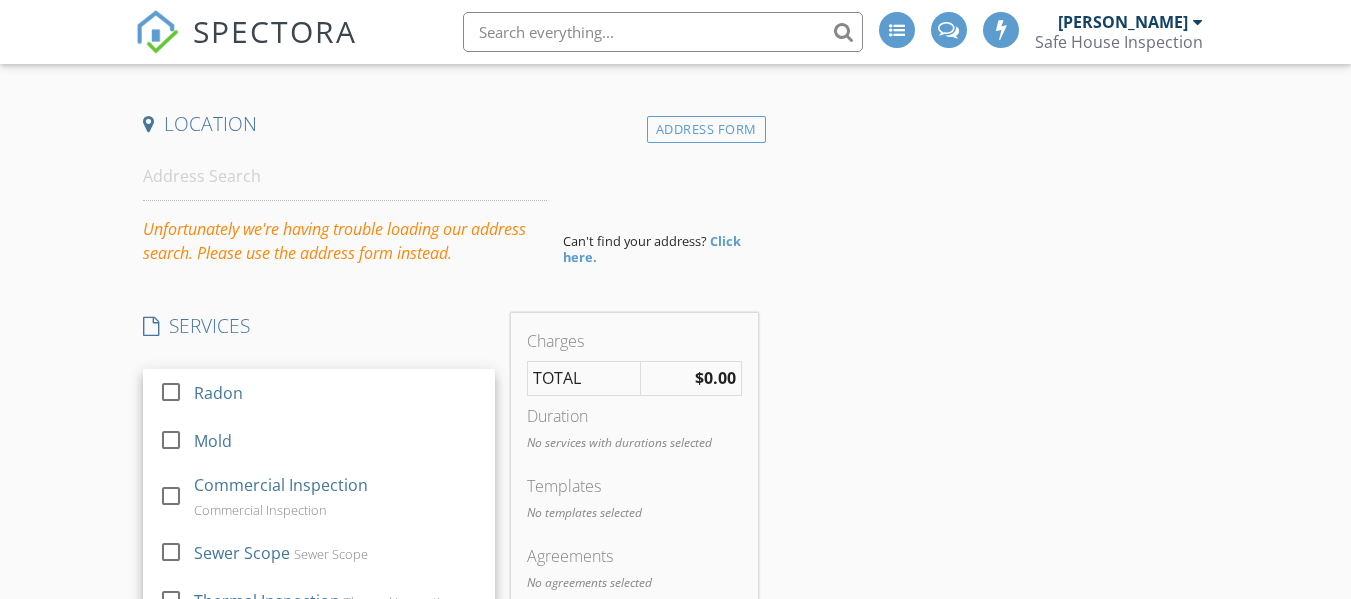 click on "Location
Address Form
Unfortunately we're having trouble loading our address search.
Please use the address form instead.
Can't find your address?   Click here.
SERVICES
check_box_outline_blank   Radon    check_box_outline_blank   Mold    check_box_outline_blank   Commercial Inspection    Commercial Inspection  check_box_outline_blank   Sewer Scope    Sewer Scope  check_box_outline_blank   Thermal Inspection    Thermal Inspection check_box_outline_blank   Water Quality    Water Quality  check_box_outline_blank   Energy Audit   Energy Audit check_box_outline_blank   ATAC   Re-Inspection check_box_outline_blank   Pre-Drywall   Pre-Drywall check_box_outline_blank   Partial Inspection   check_box_outline_blank   New Service   check_box_outline_blank   Cancelation    check_box_outline_blank   4 Point Inspection   check_box_outline_blank   Residential Inspection   arrow_drop_down     Discount Code    Charges       TOTAL" at bounding box center (675, 600) 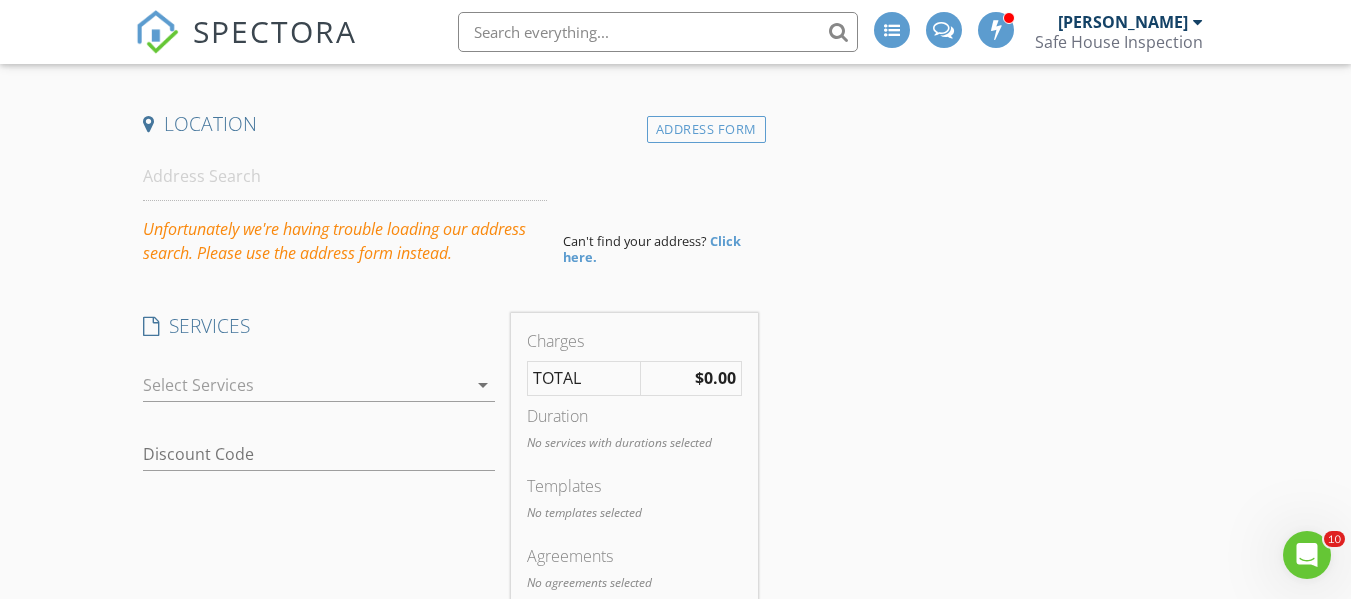 scroll, scrollTop: 0, scrollLeft: 0, axis: both 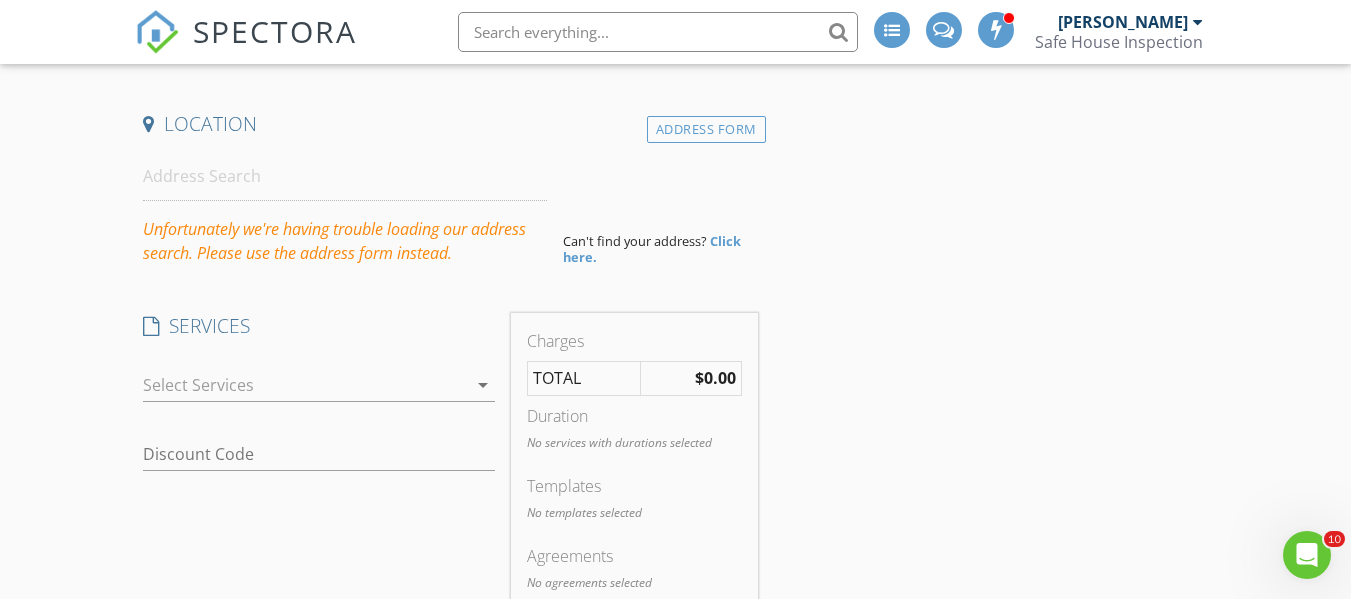 click on "arrow_drop_down" at bounding box center (483, 385) 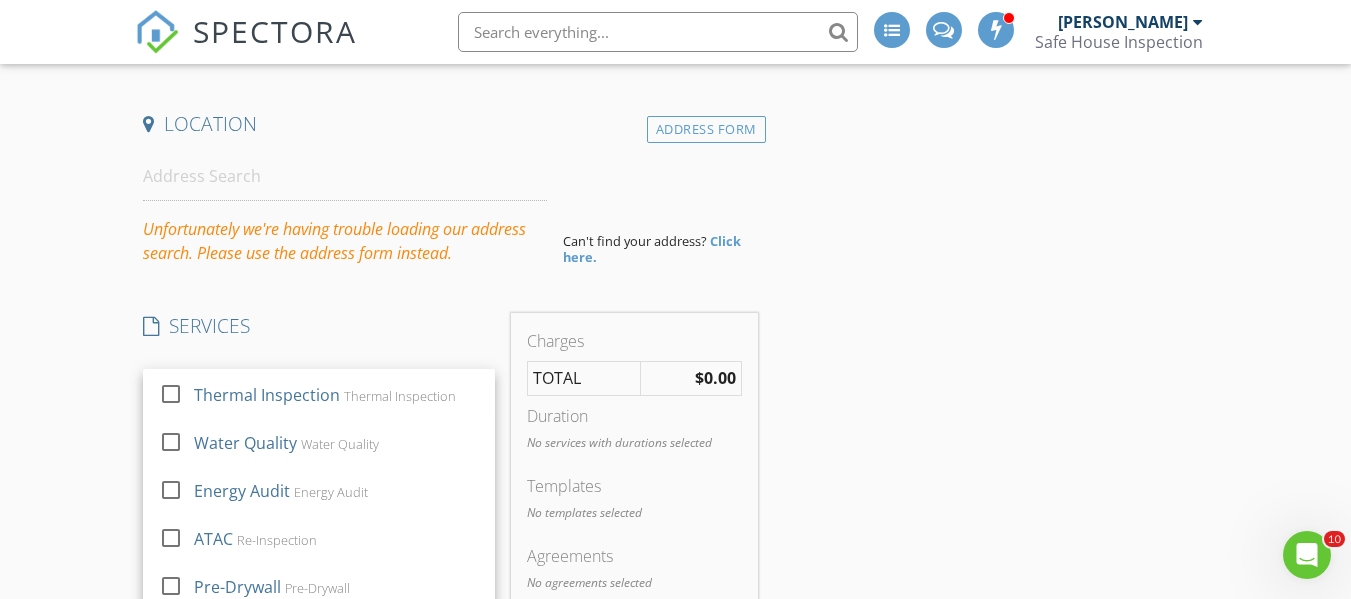 scroll, scrollTop: 208, scrollLeft: 0, axis: vertical 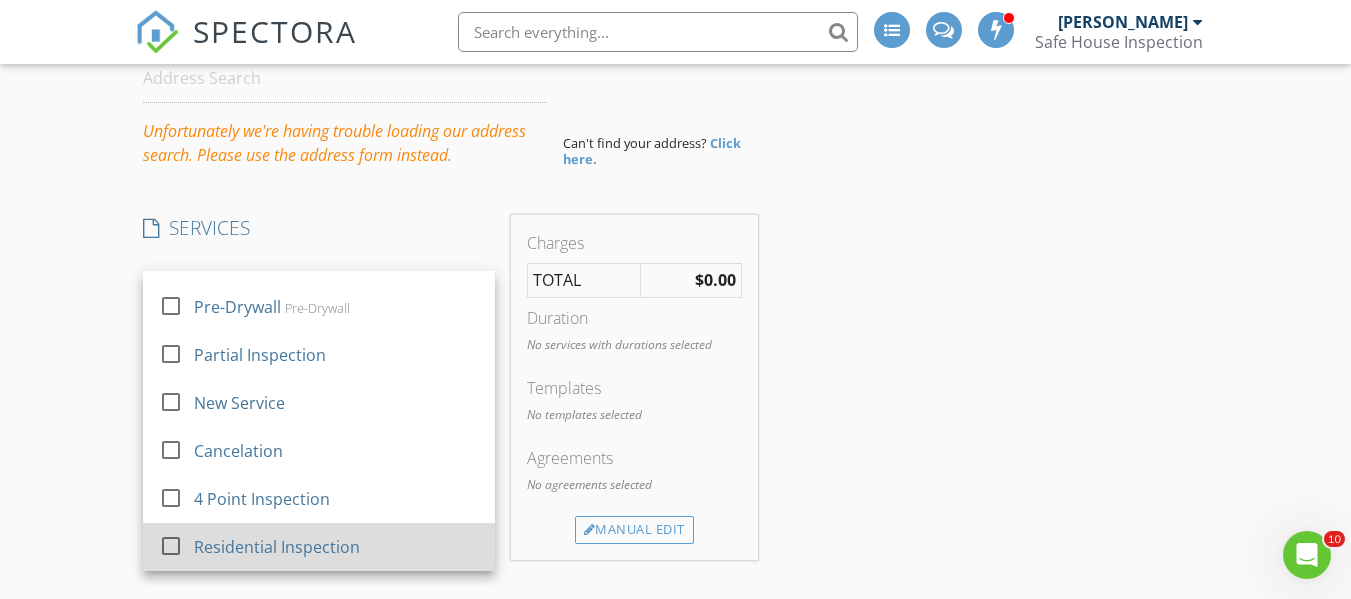 click on "check_box_outline_blank" at bounding box center (175, 545) 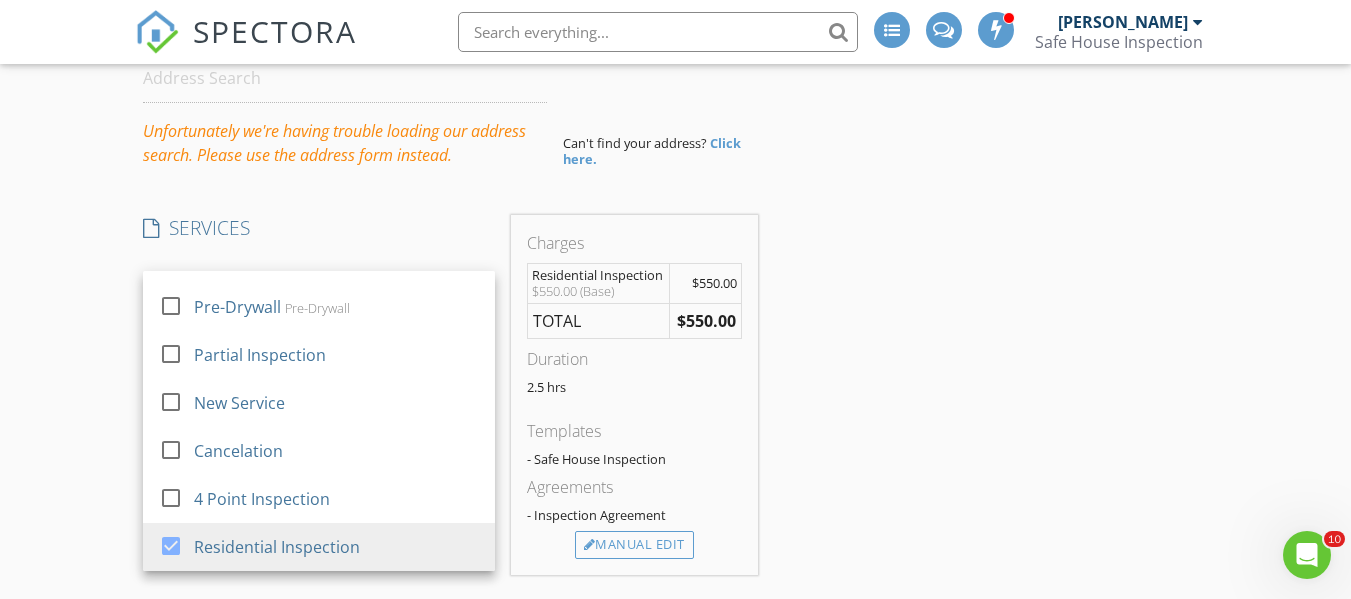 click on "$550.00" at bounding box center (706, 321) 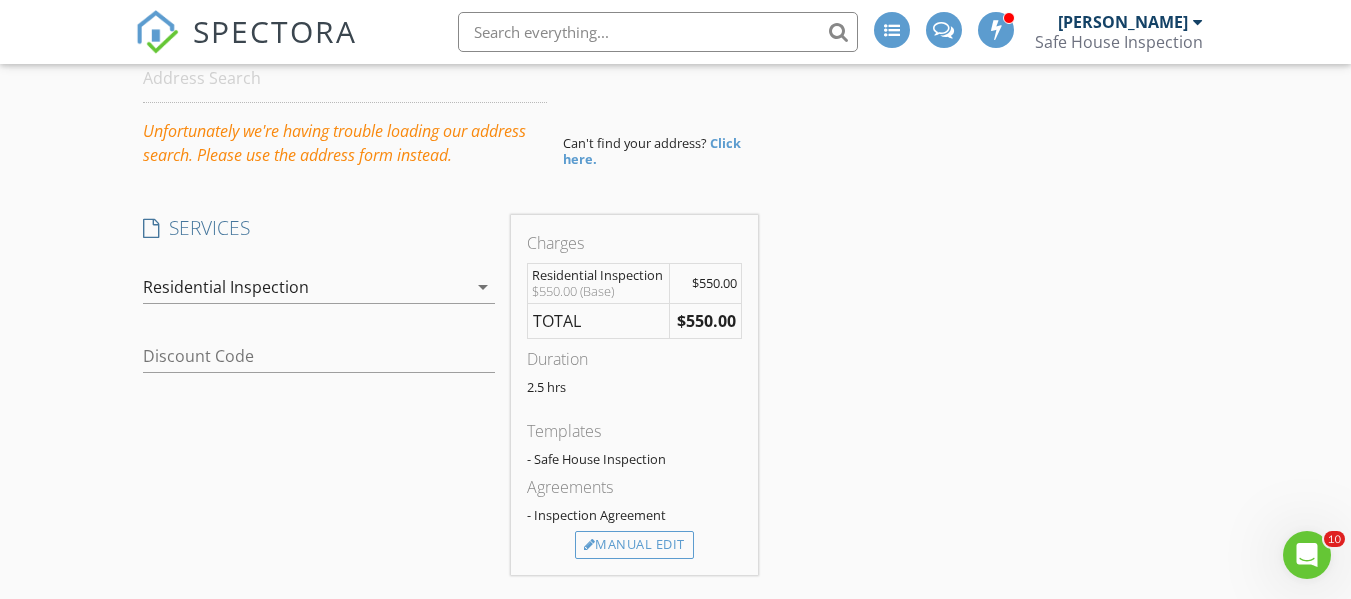 click on "$550.00" at bounding box center (706, 321) 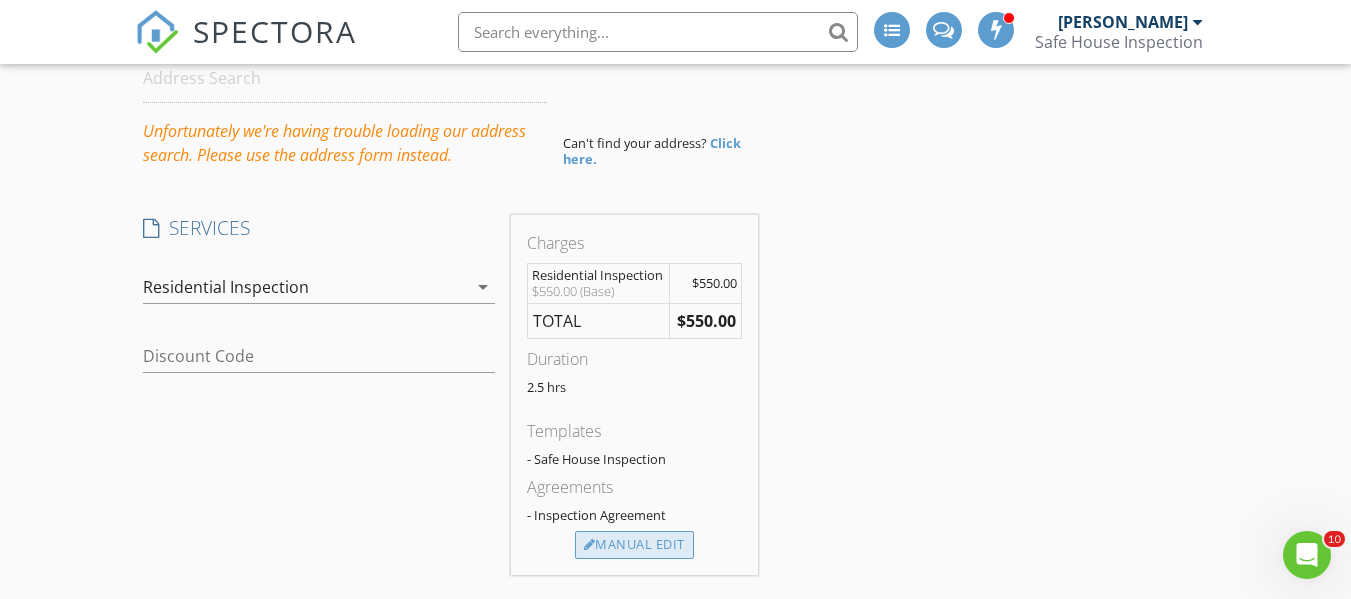 click on "Manual Edit" at bounding box center (634, 545) 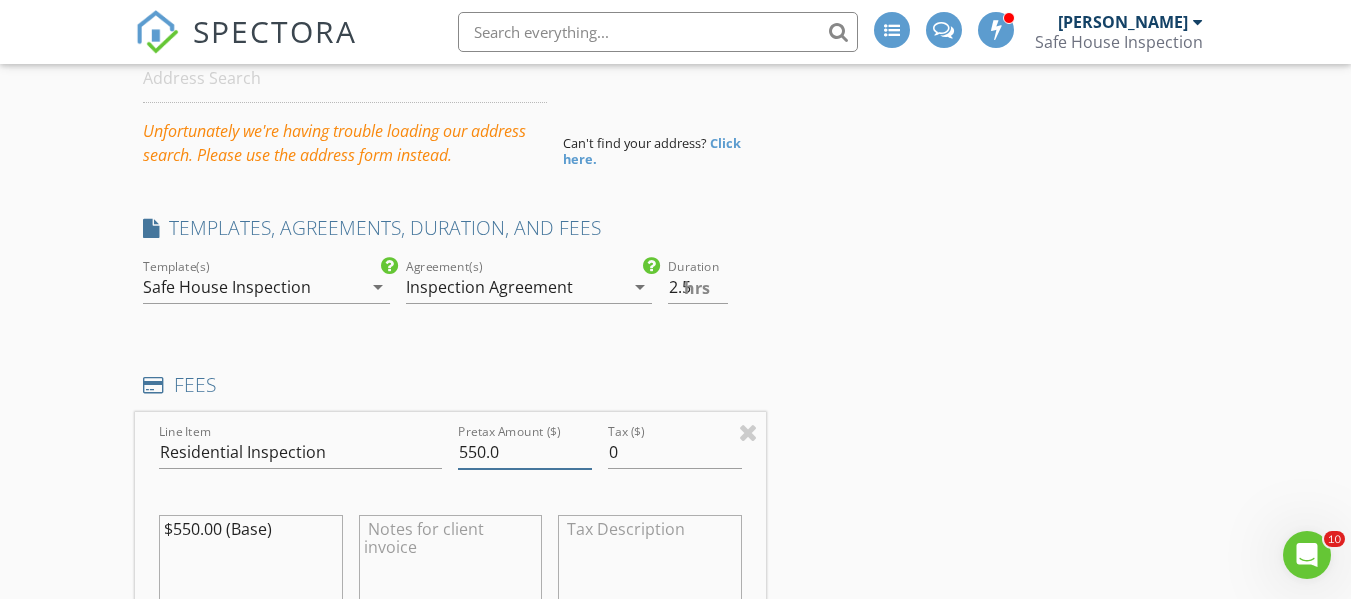 click on "550.0" at bounding box center (525, 452) 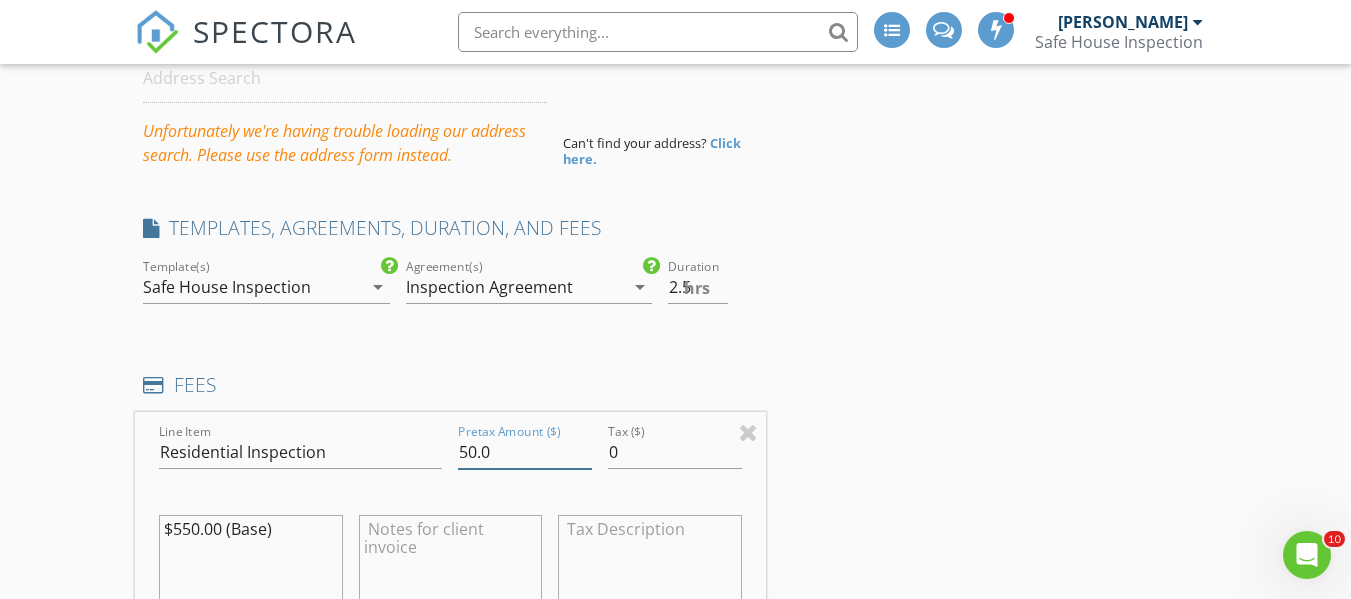 click on "50.0" at bounding box center (525, 452) 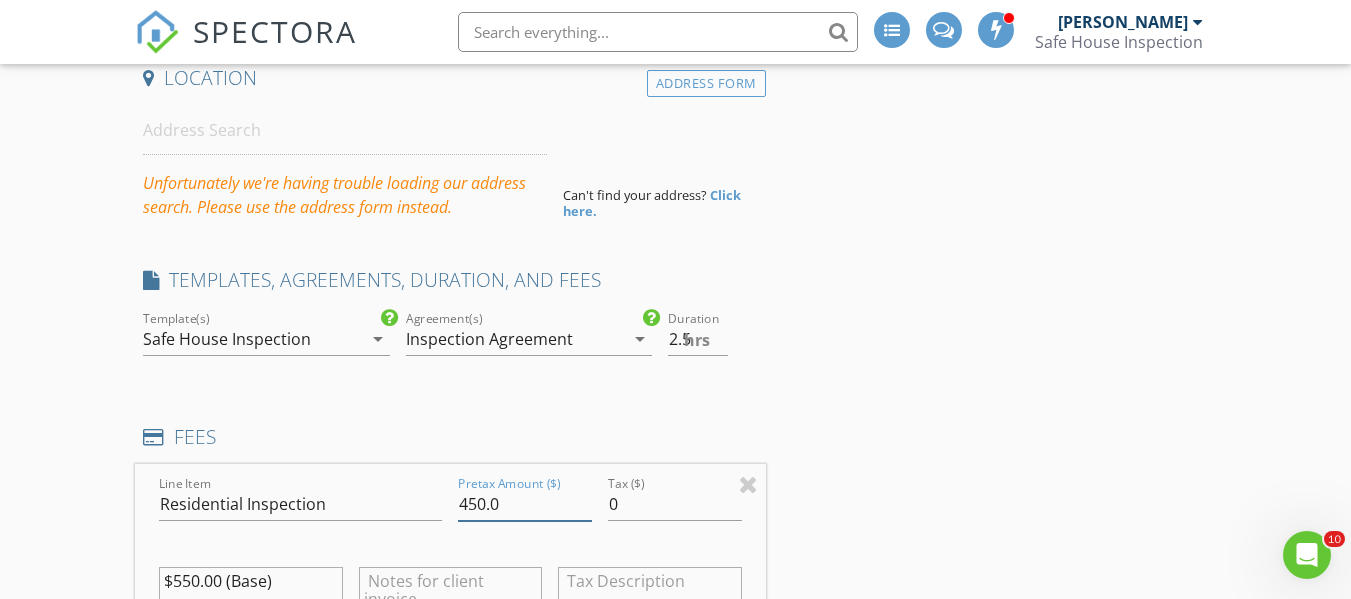 scroll, scrollTop: 143, scrollLeft: 0, axis: vertical 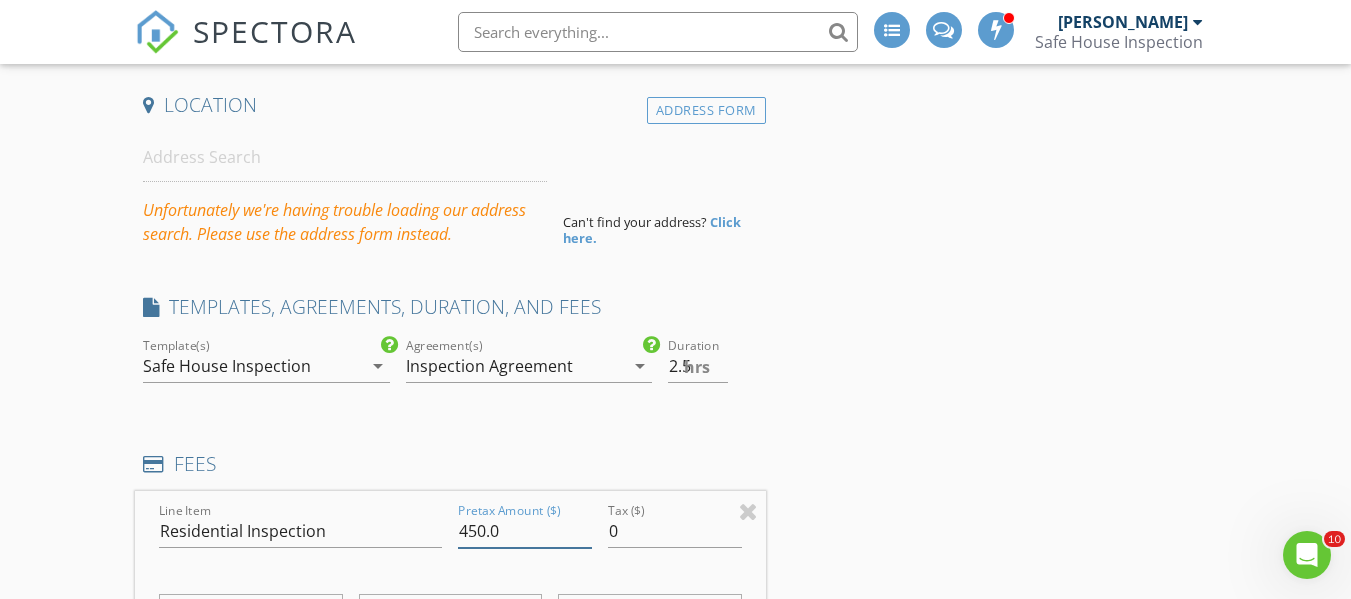 type on "450.0" 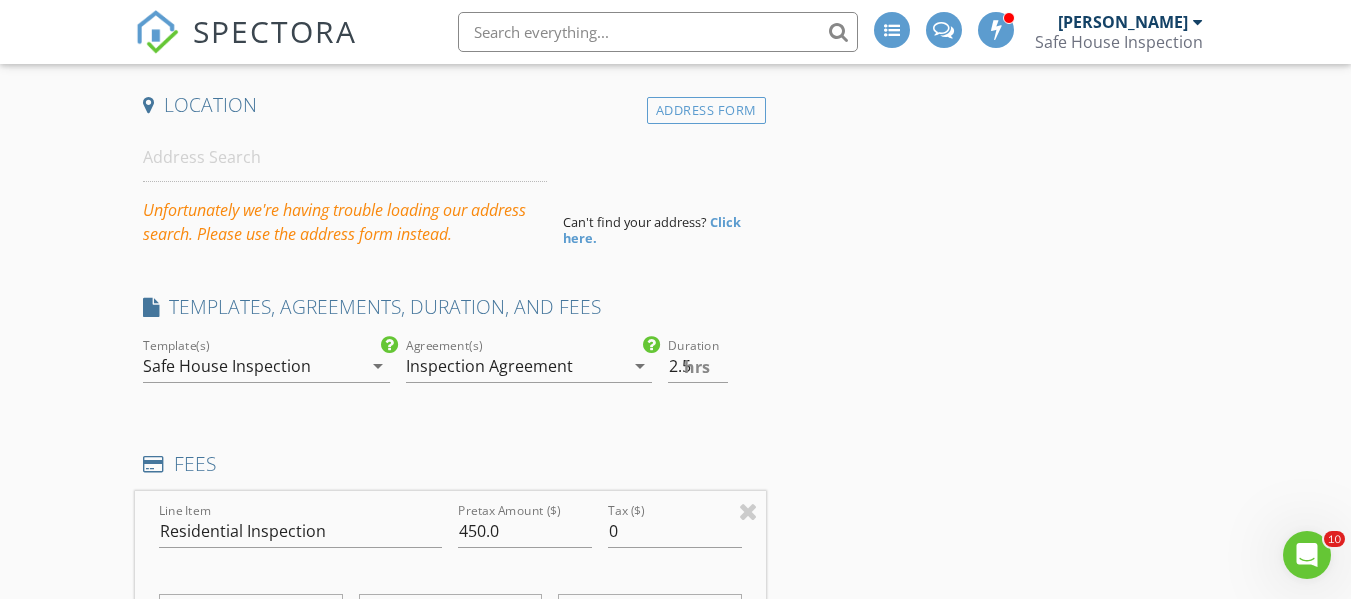 drag, startPoint x: 768, startPoint y: 242, endPoint x: 864, endPoint y: 253, distance: 96.62815 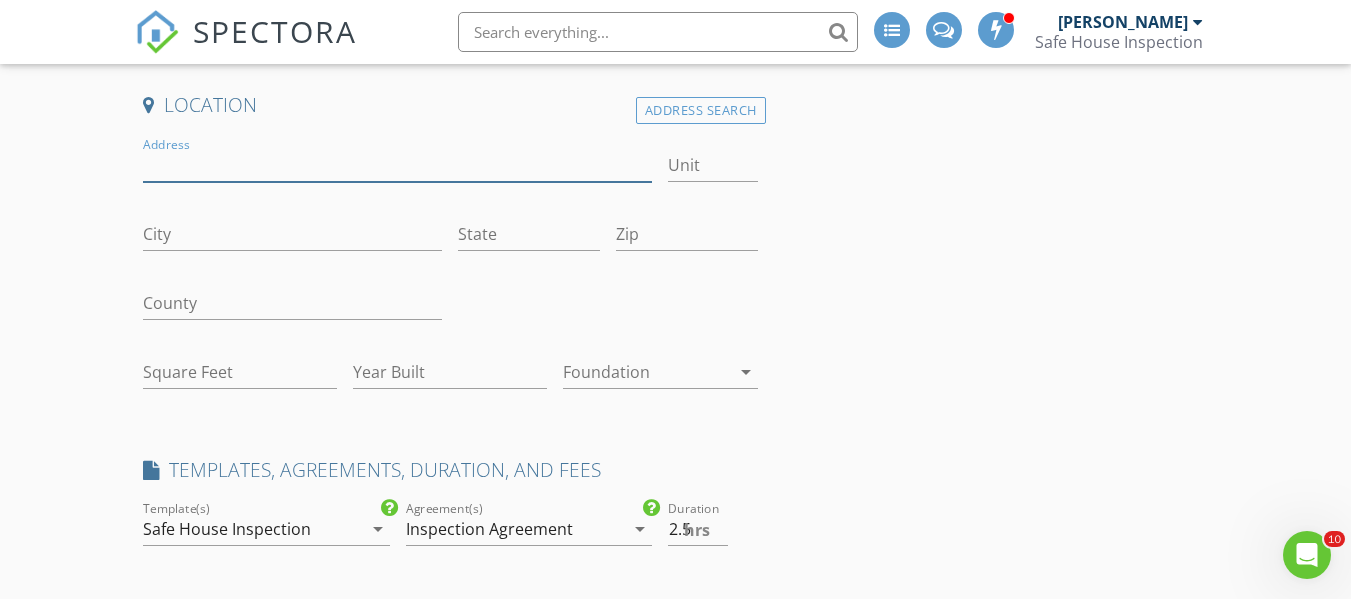 click on "Address" at bounding box center (397, 165) 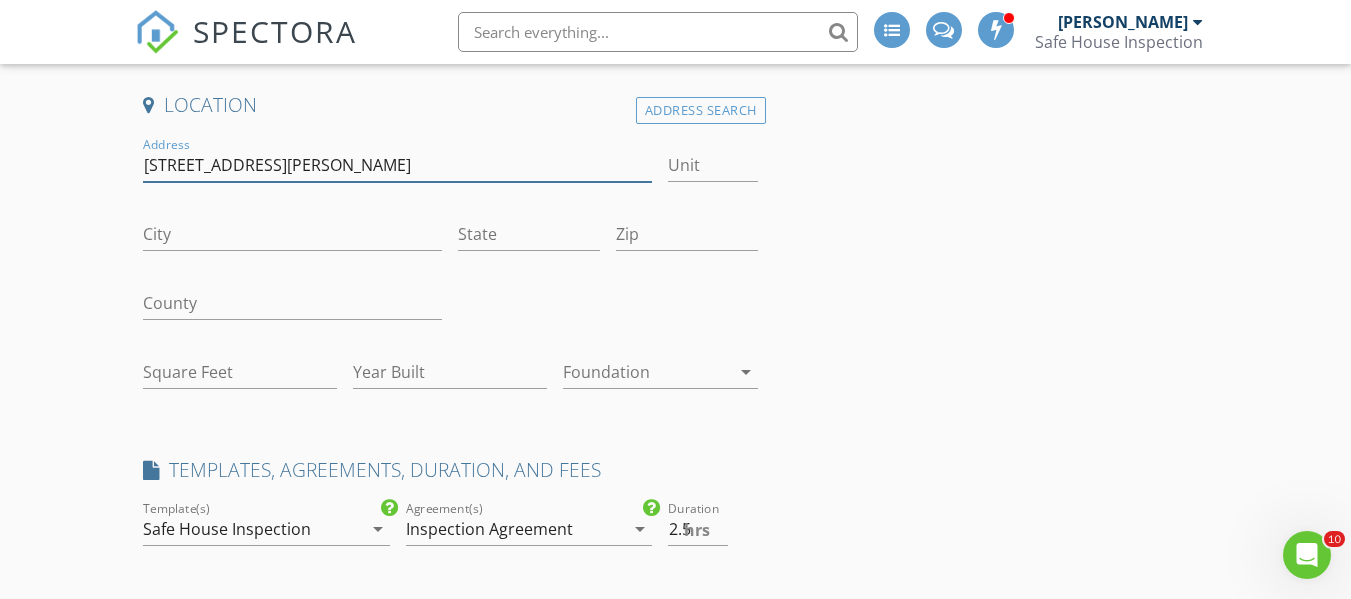 type on "3261 North Fulton Ave" 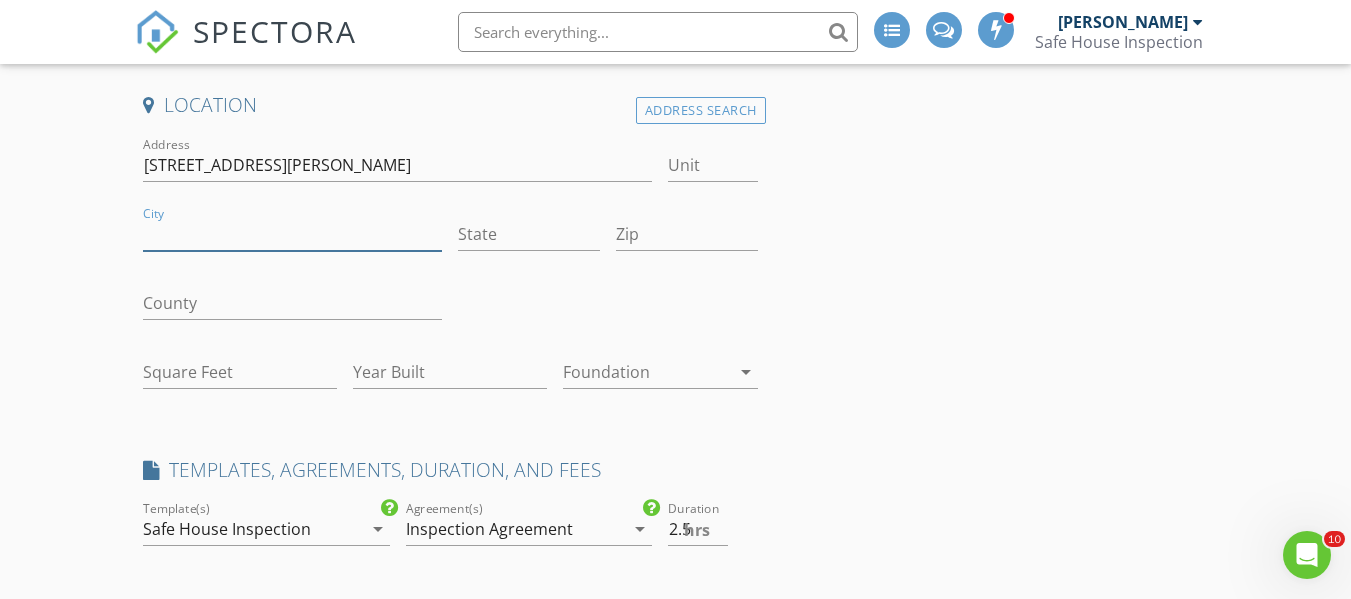 click on "City" at bounding box center (292, 234) 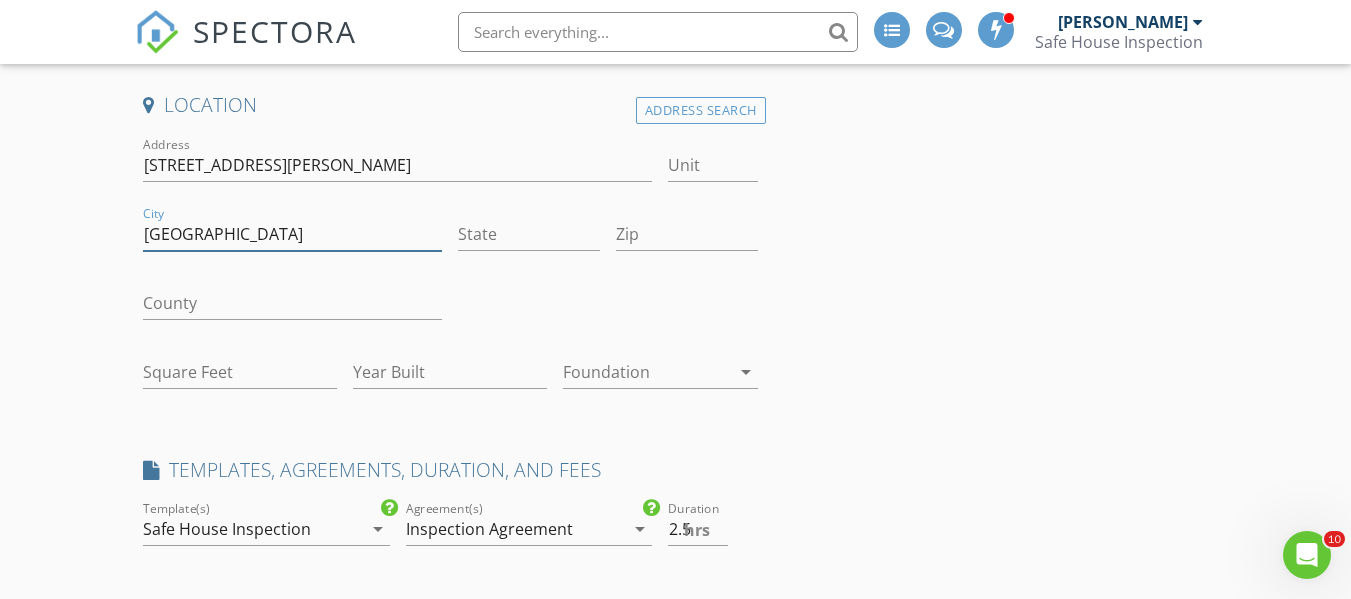 type on "[GEOGRAPHIC_DATA]" 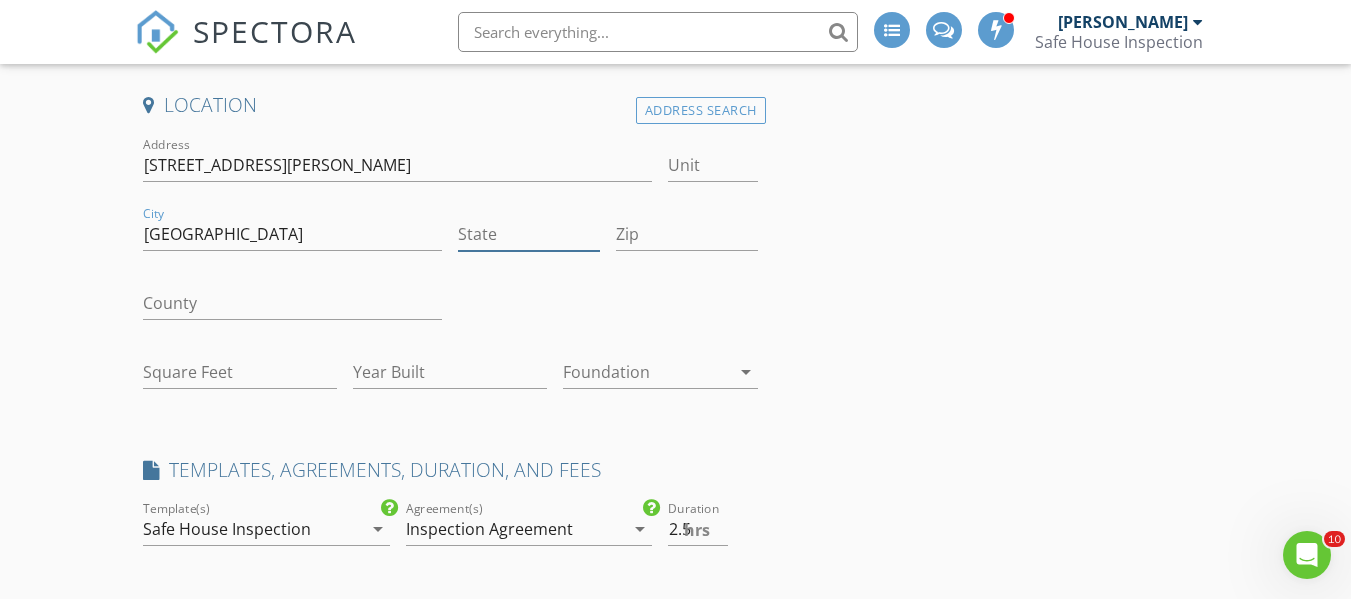 click on "State" at bounding box center [529, 234] 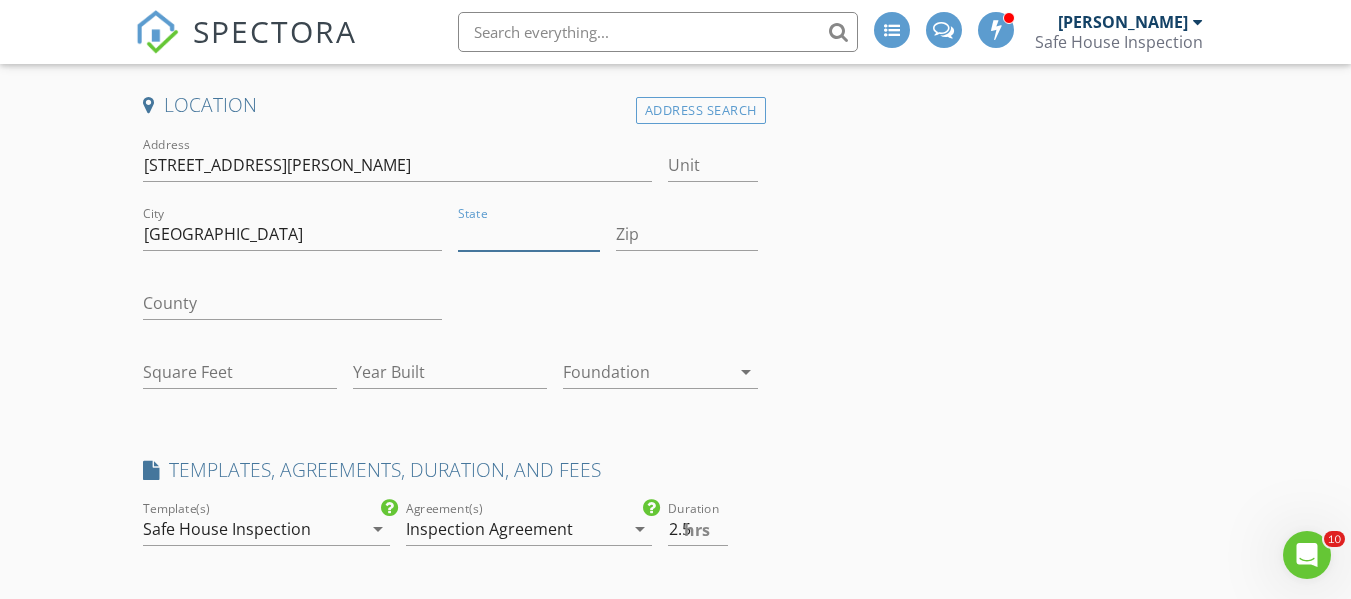 click on "State" at bounding box center [529, 234] 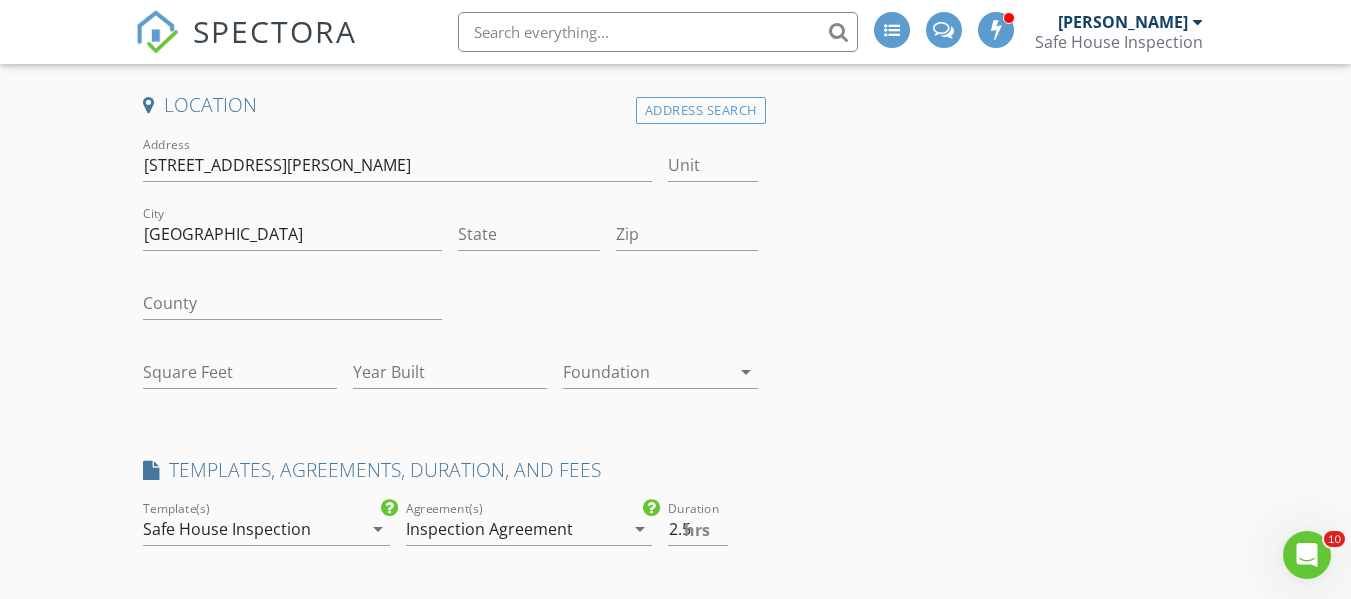 click on "Location
Address Search       Address 3261 North Fulton Ave   Unit   City Hapeville   State   Zip   County     Square Feet   Year Built   Foundation arrow_drop_down
SERVICES
check_box_outline_blank   Radon    check_box_outline_blank   Mold    check_box_outline_blank   Commercial Inspection    Commercial Inspection  check_box_outline_blank   Sewer Scope    Sewer Scope  check_box_outline_blank   Thermal Inspection    Thermal Inspection check_box_outline_blank   Water Quality    Water Quality  check_box_outline_blank   Energy Audit   Energy Audit check_box_outline_blank   ATAC   Re-Inspection check_box_outline_blank   Pre-Drywall   Pre-Drywall check_box_outline_blank   Partial Inspection   check_box_outline_blank   New Service   check_box_outline_blank   Cancelation    check_box_outline_blank   4 Point Inspection   check_box   Residential Inspection   Residential Inspection arrow_drop_down     Discount Code    Charges    Residential Inspection     $550.00" at bounding box center (675, 772) 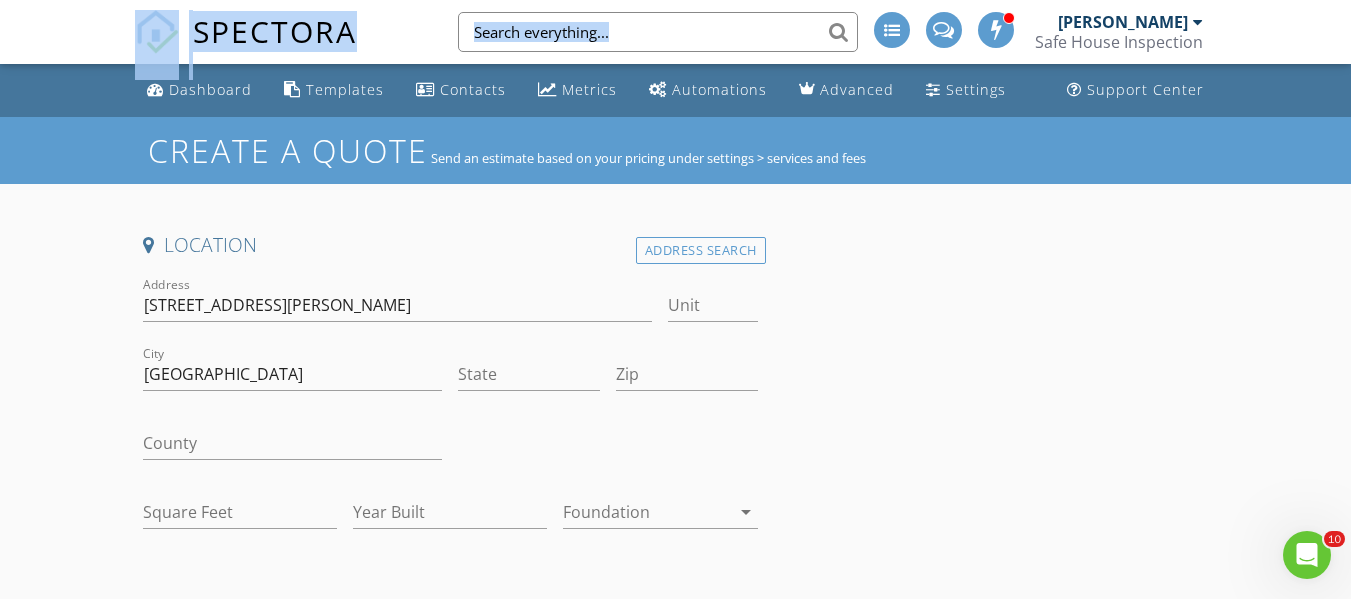 drag, startPoint x: 1033, startPoint y: -47, endPoint x: 1032, endPoint y: -19, distance: 28.01785 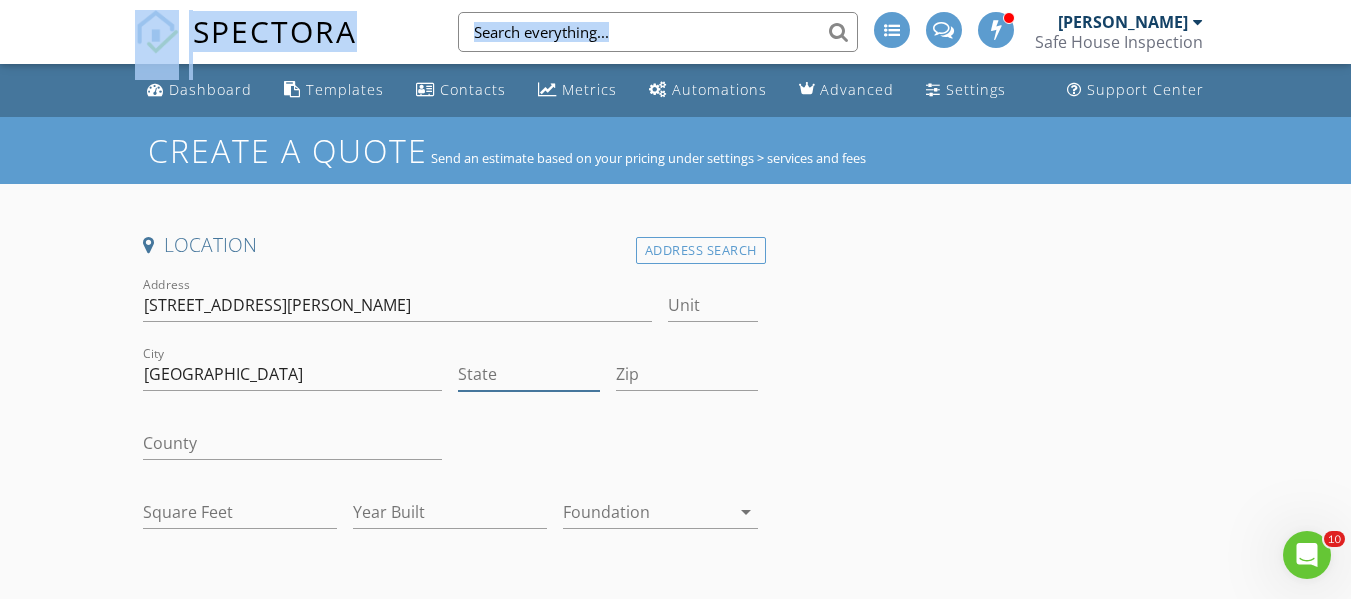 click on "State" at bounding box center (529, 374) 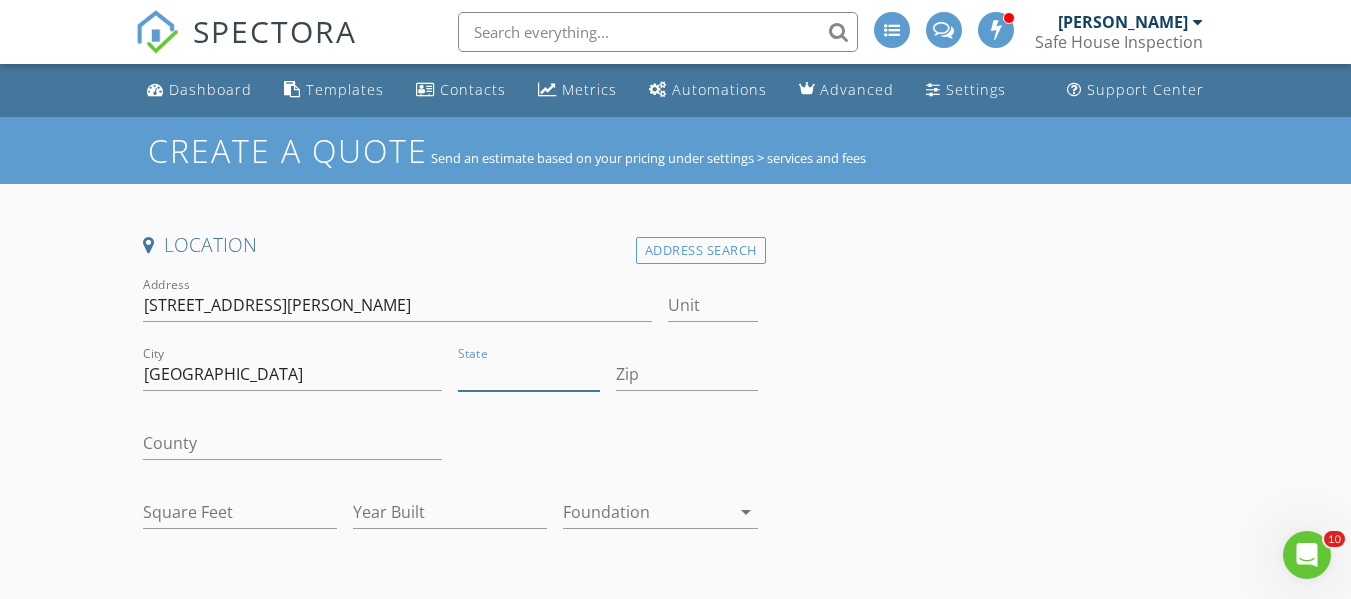 type on "g" 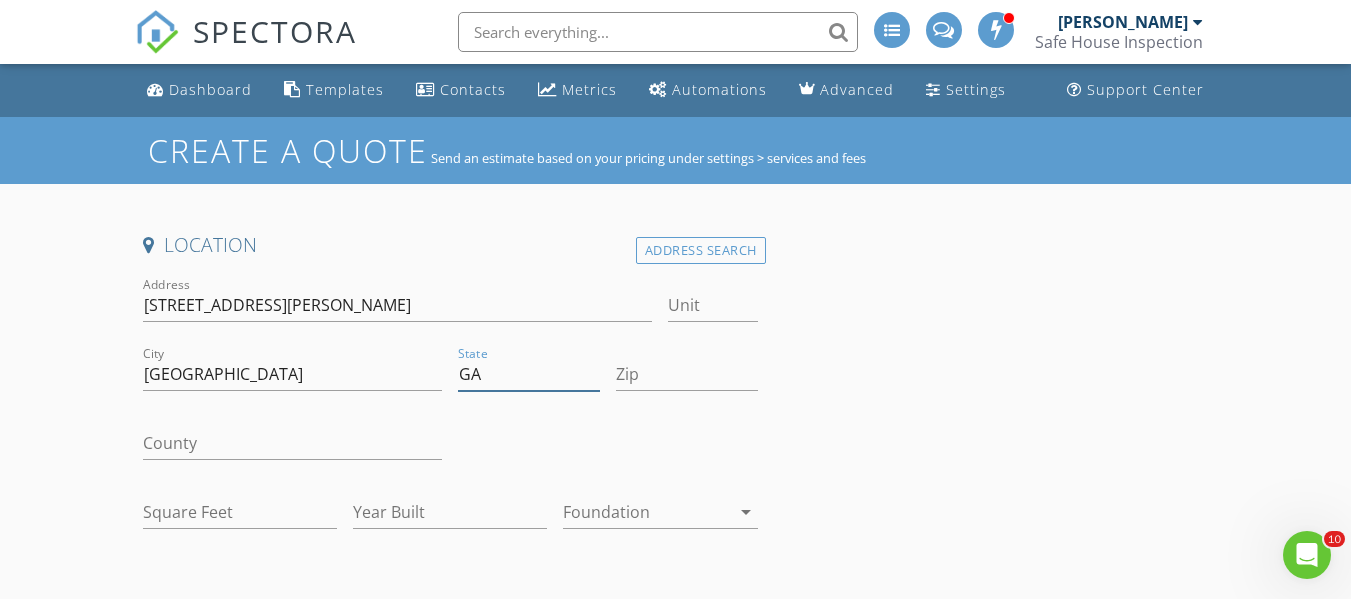 type on "GA" 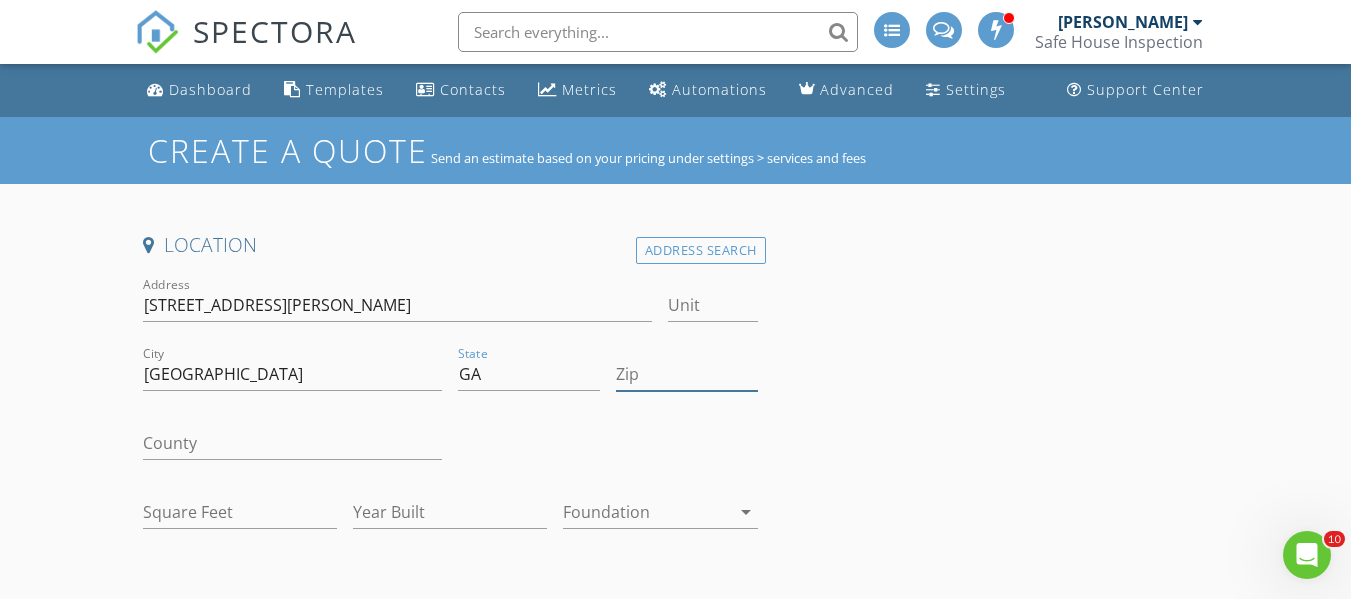 click on "Zip" at bounding box center [687, 374] 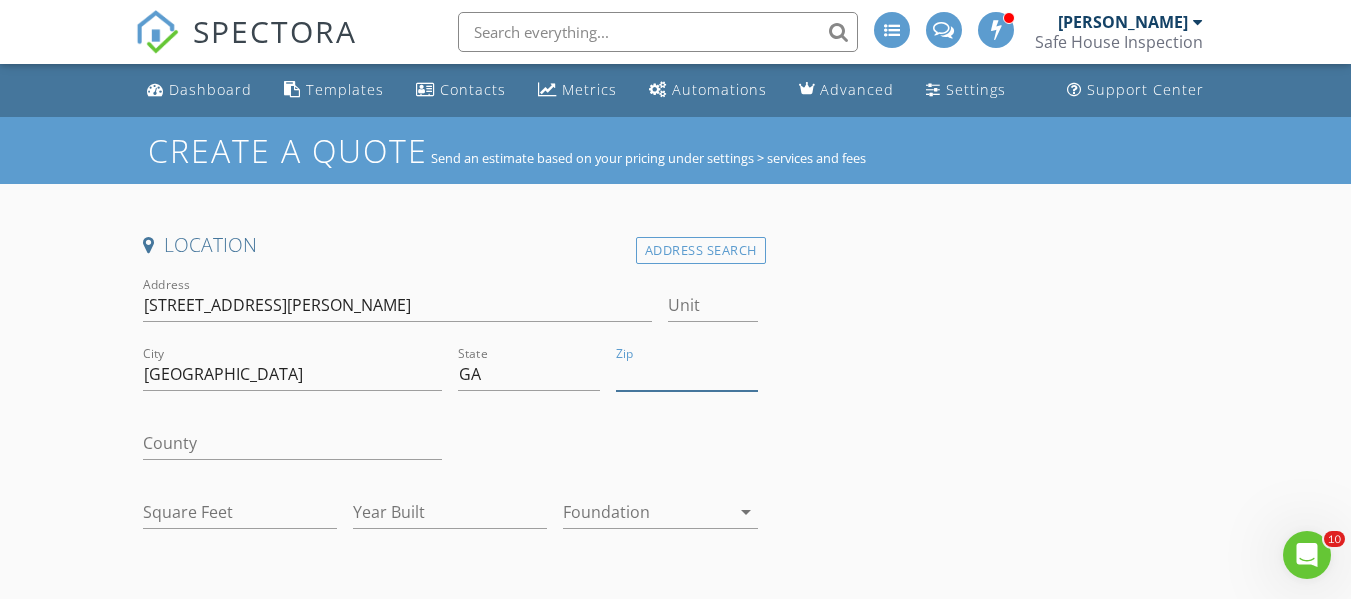 click on "Zip" at bounding box center (687, 374) 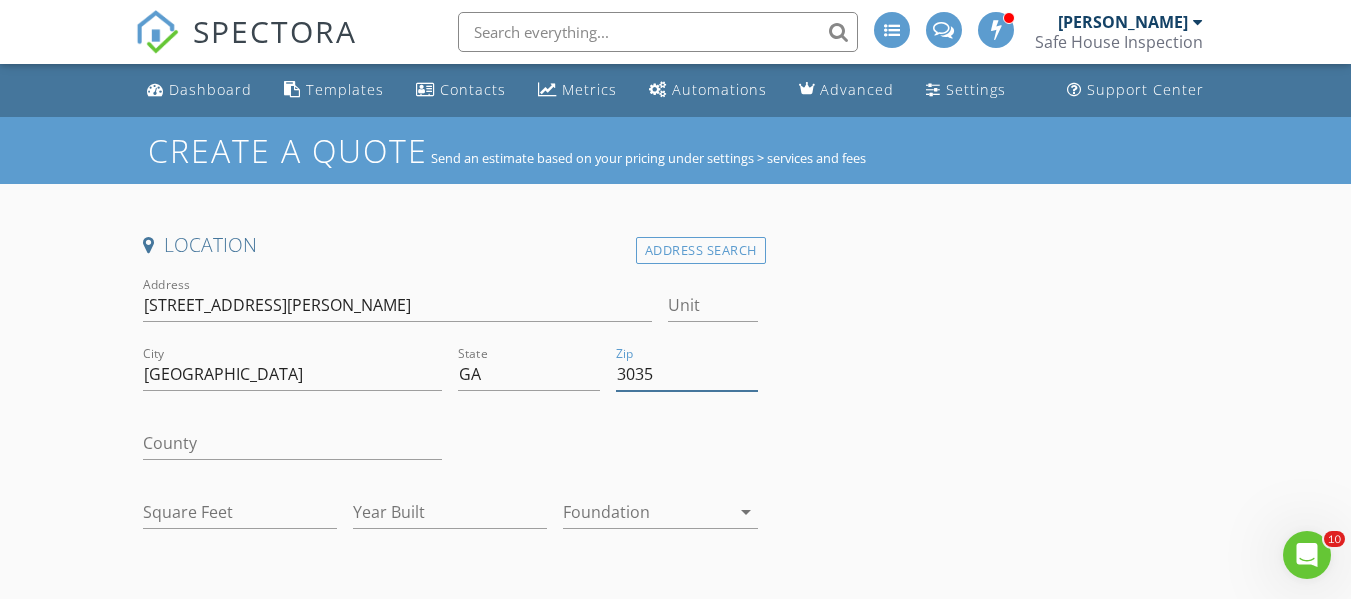 type on "30354" 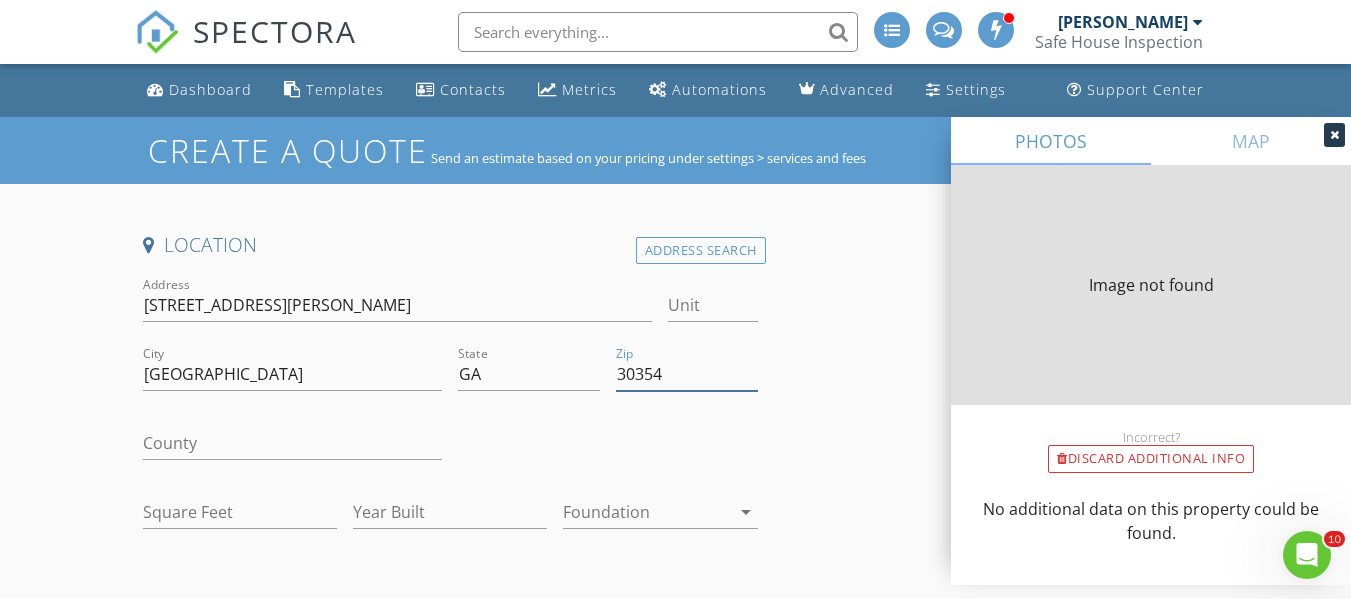 type on "1586" 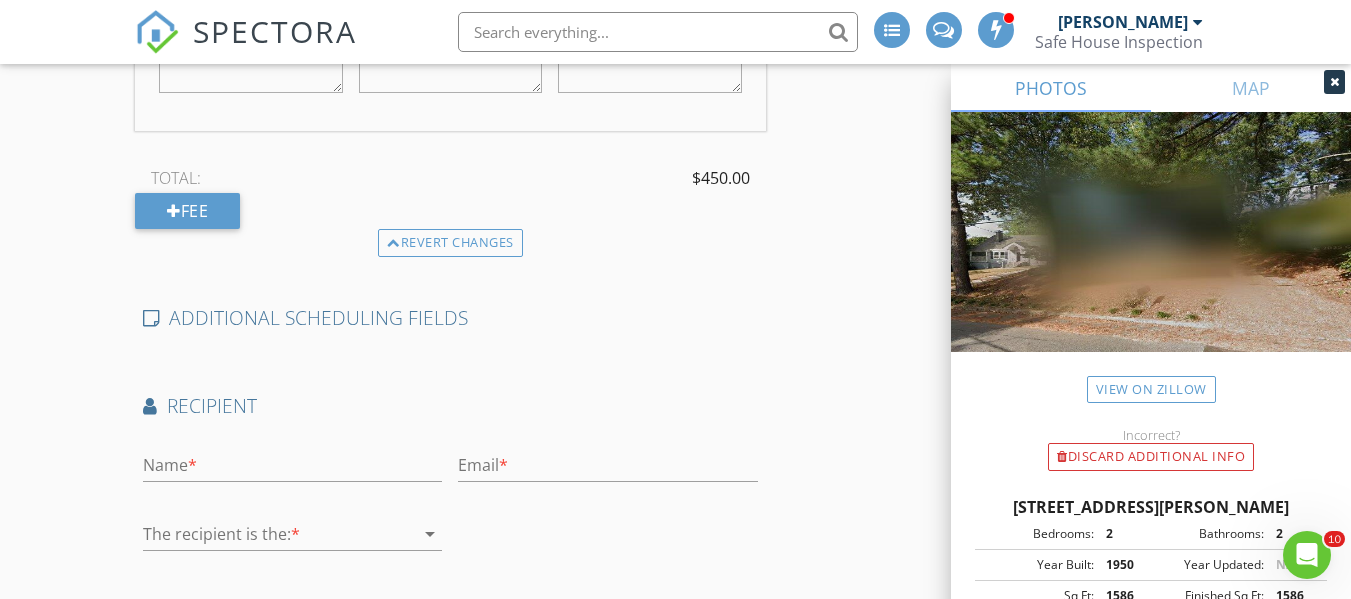 scroll, scrollTop: 907, scrollLeft: 0, axis: vertical 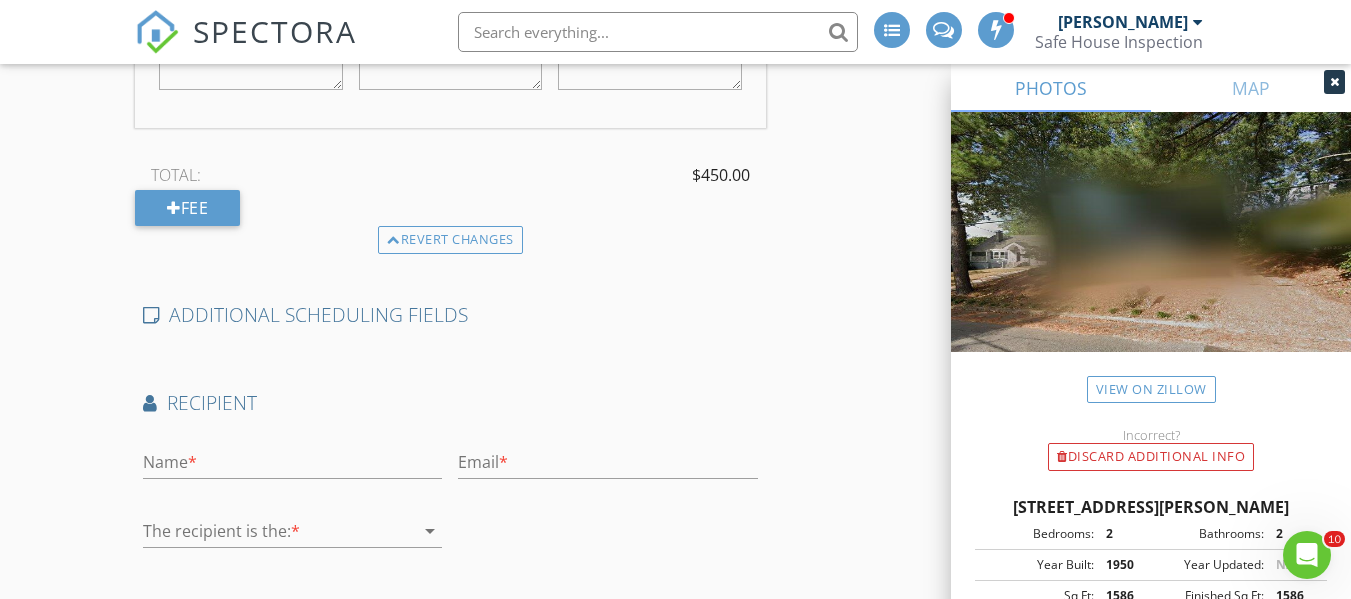 type on "30354" 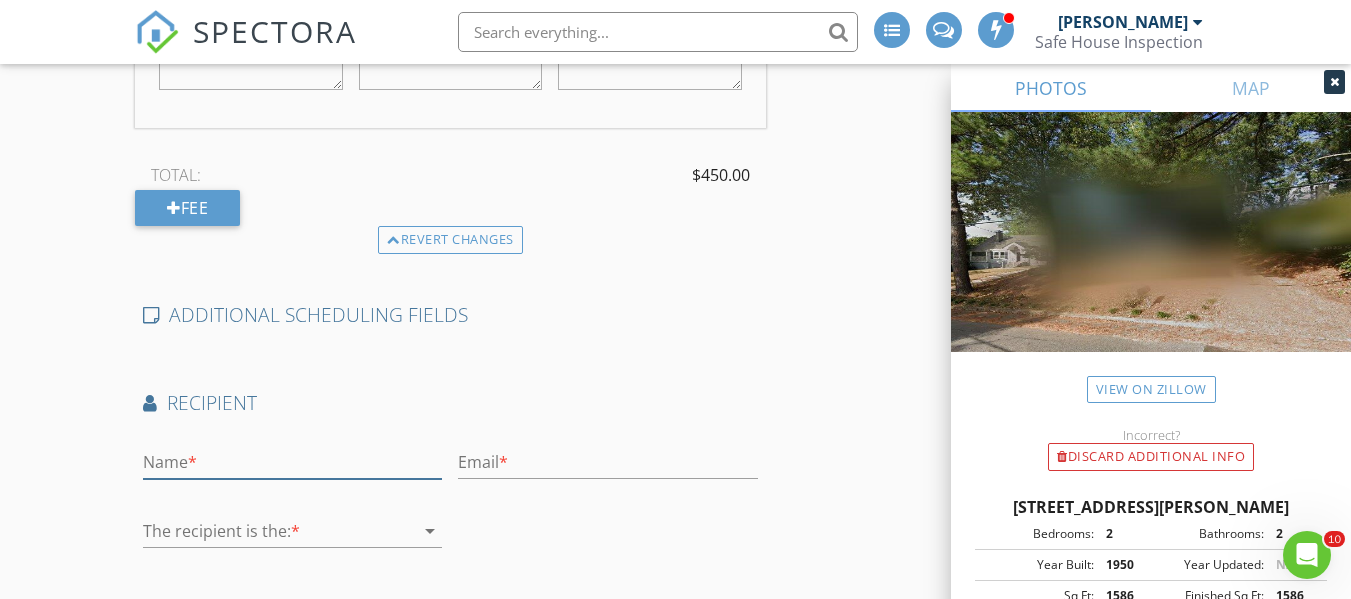 click at bounding box center [292, 462] 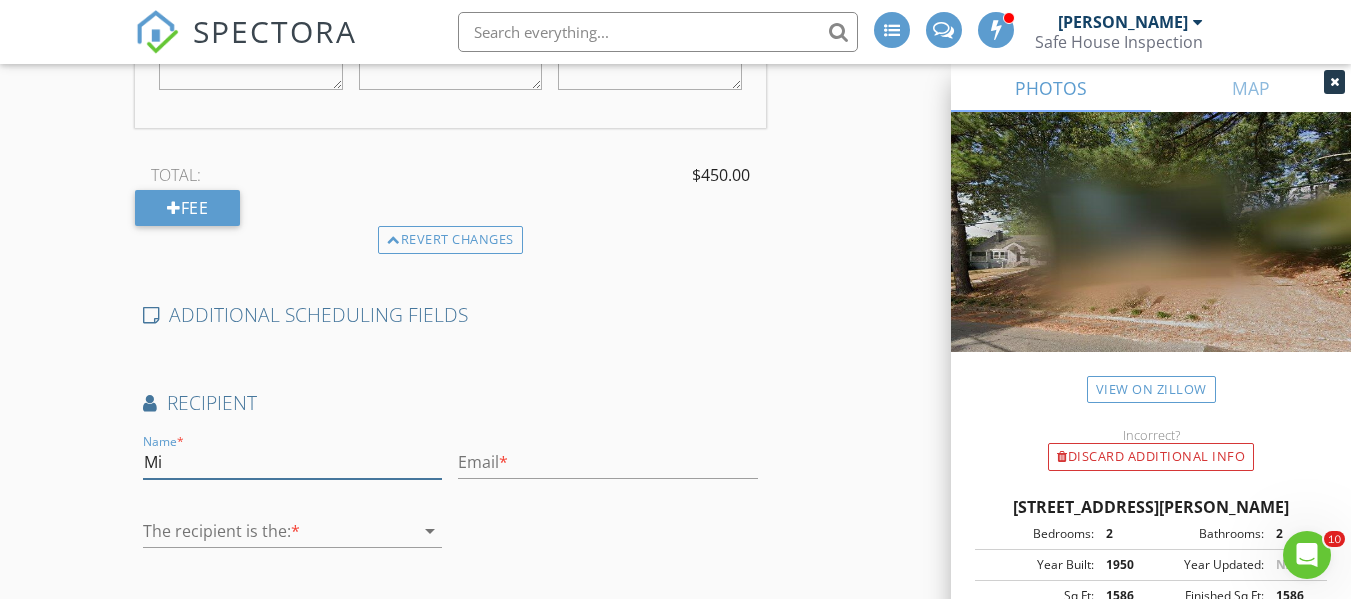 type on "M" 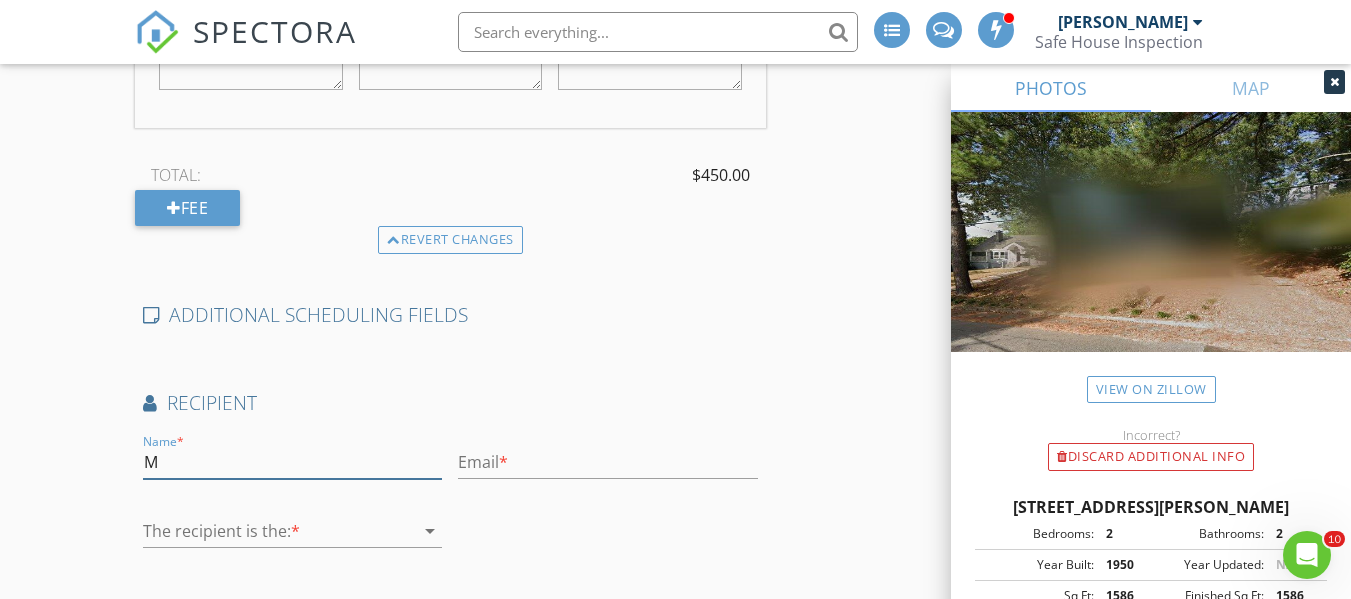 type 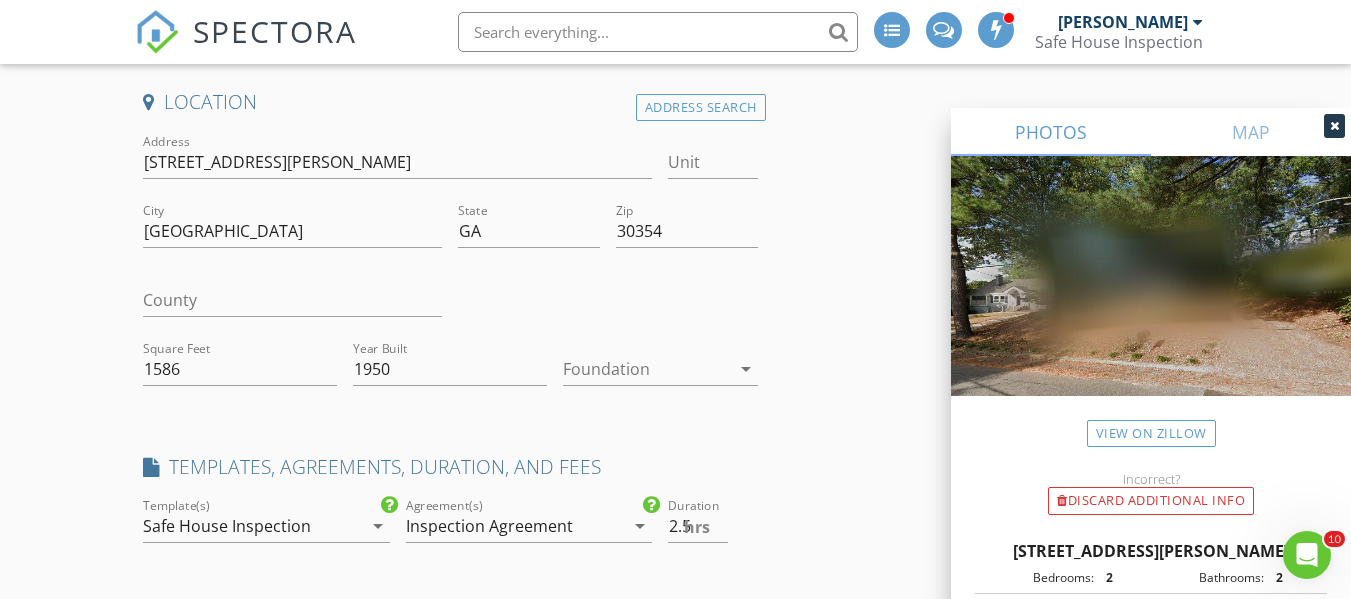 scroll, scrollTop: 0, scrollLeft: 0, axis: both 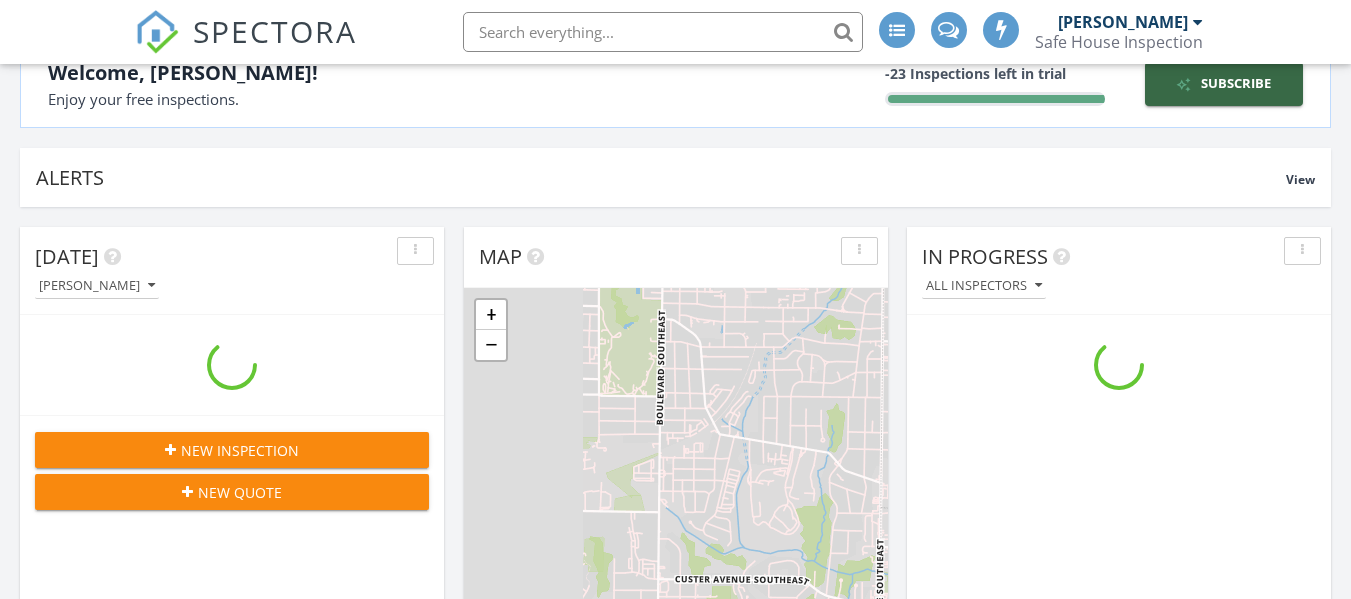 click on "New Inspection" at bounding box center (240, 450) 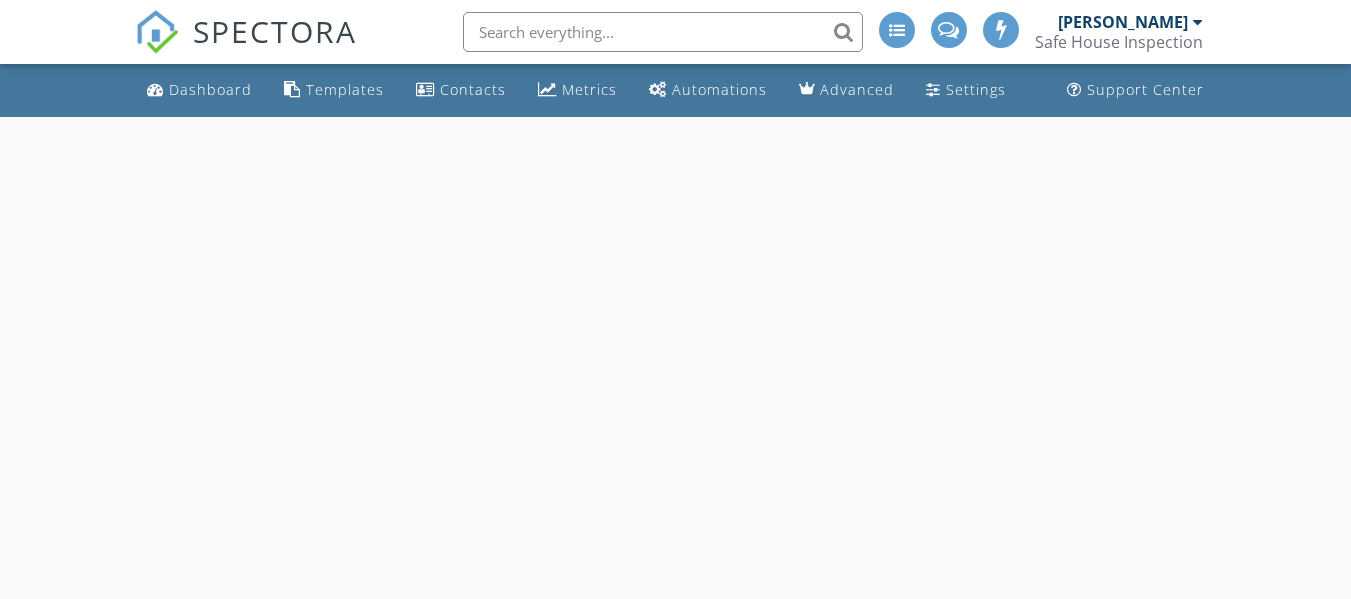 scroll, scrollTop: 0, scrollLeft: 0, axis: both 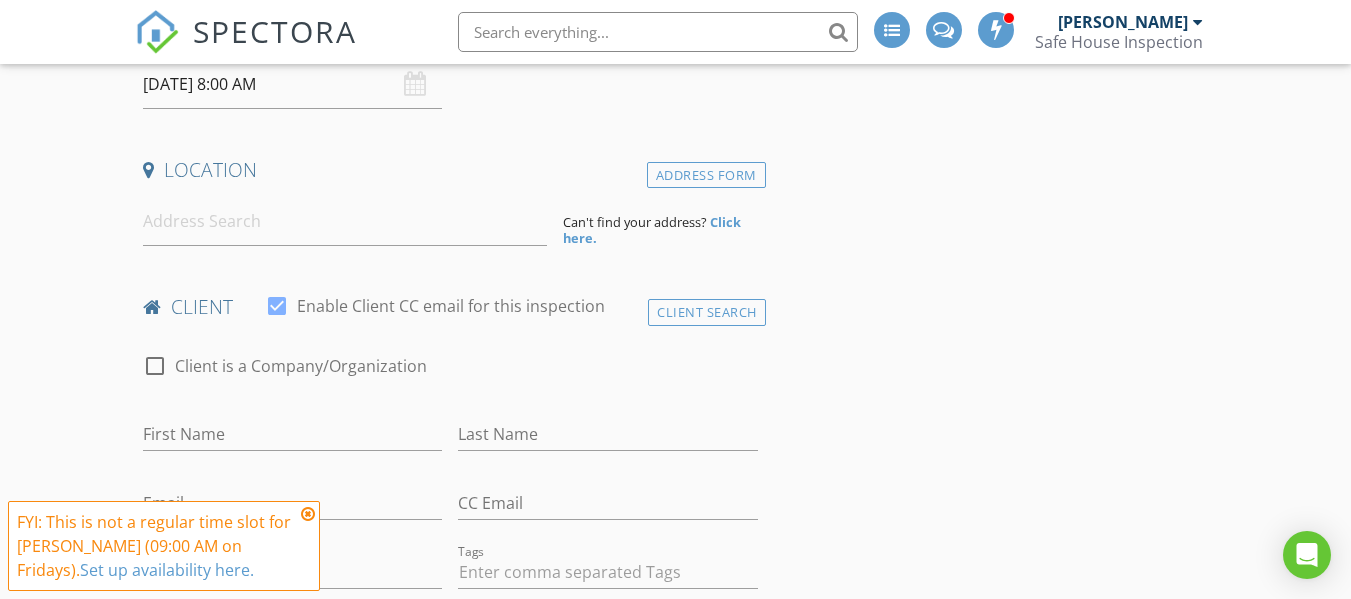 drag, startPoint x: 1364, startPoint y: 91, endPoint x: 1363, endPoint y: 150, distance: 59.008472 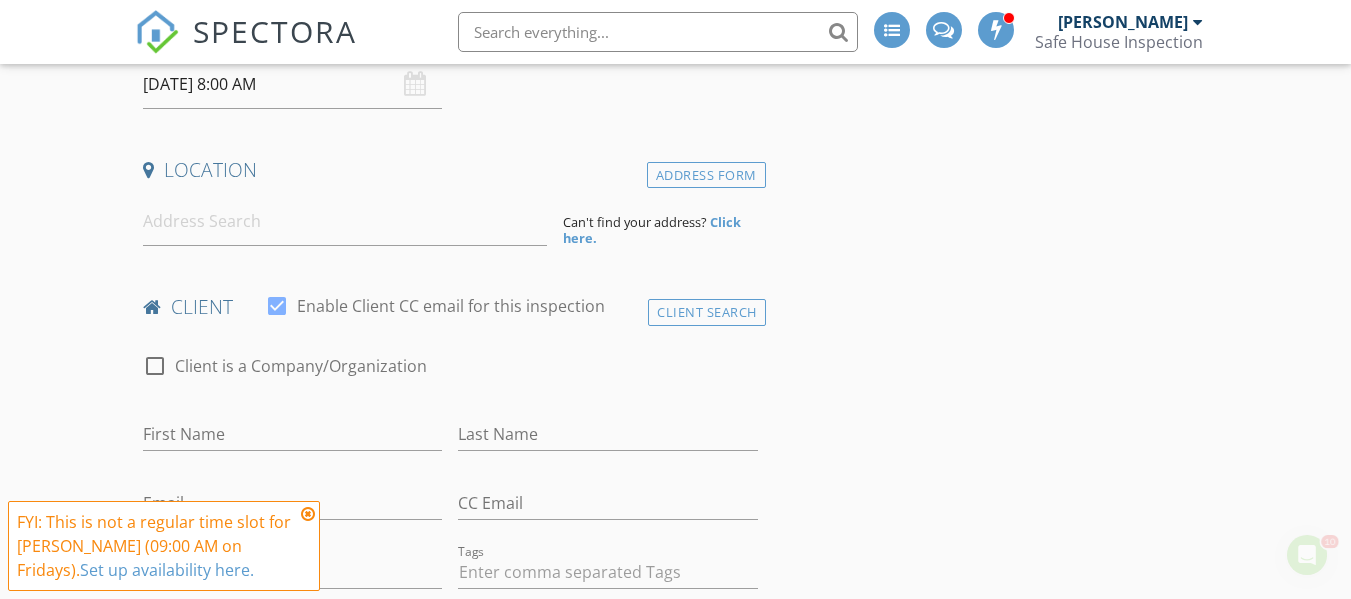scroll, scrollTop: 0, scrollLeft: 0, axis: both 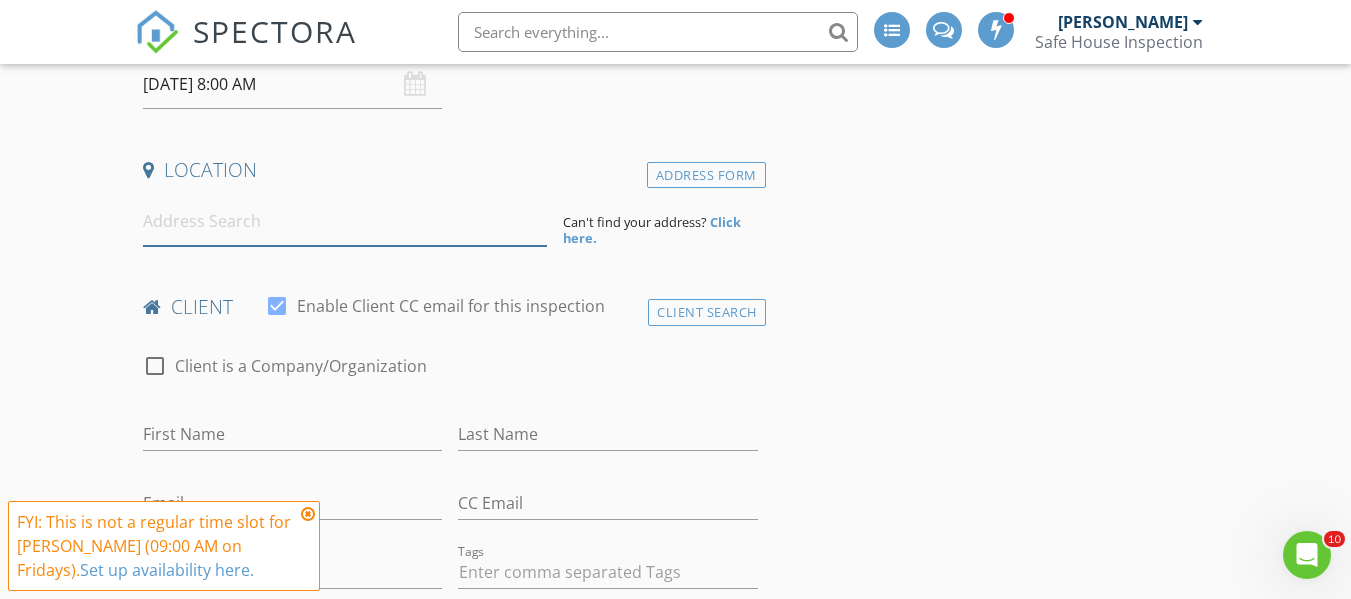 click at bounding box center (345, 221) 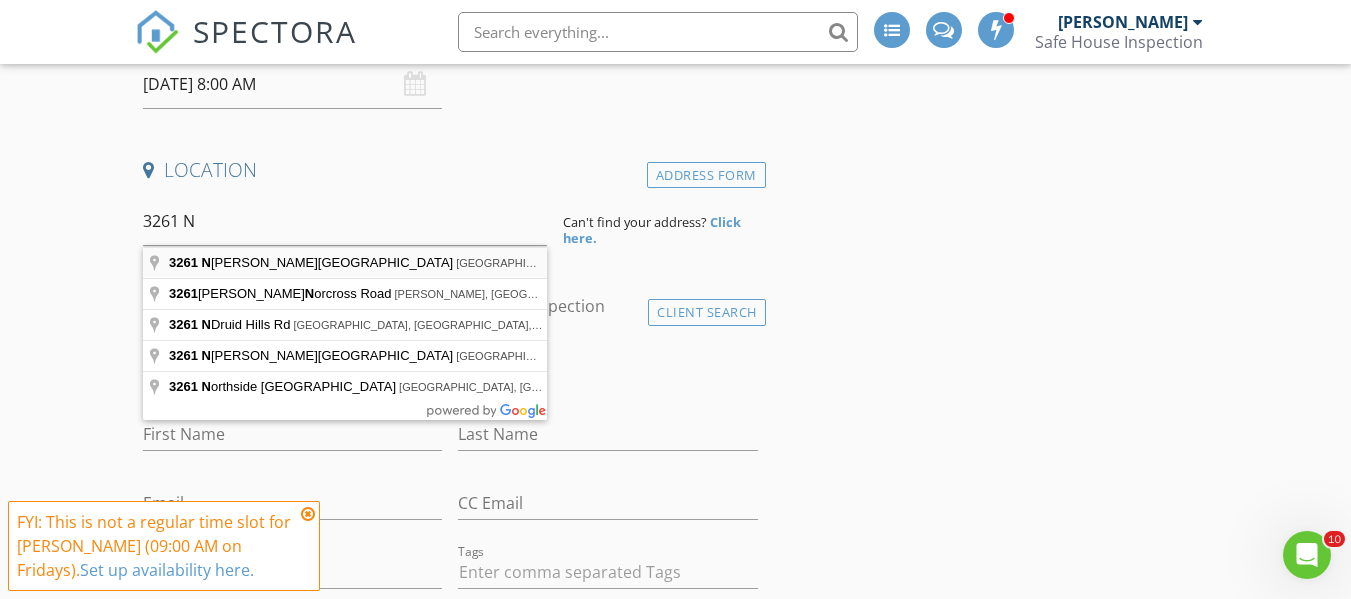 type on "3261 North Fulton Avenue, Hapeville, GA, USA" 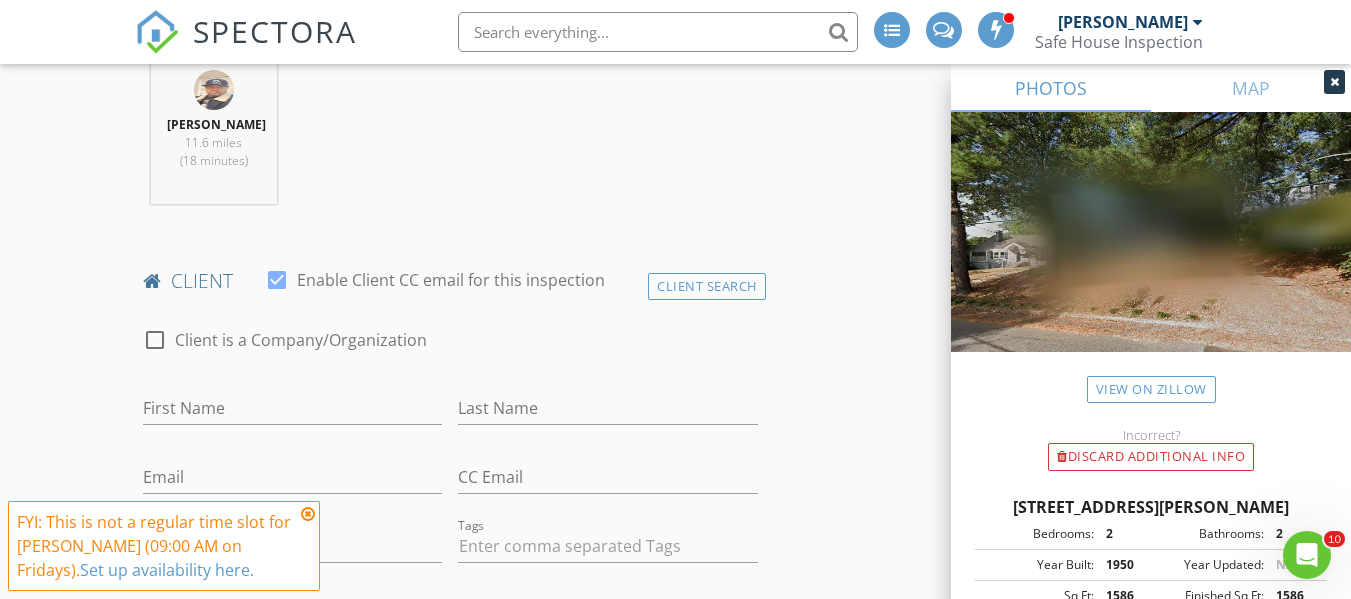 scroll, scrollTop: 973, scrollLeft: 0, axis: vertical 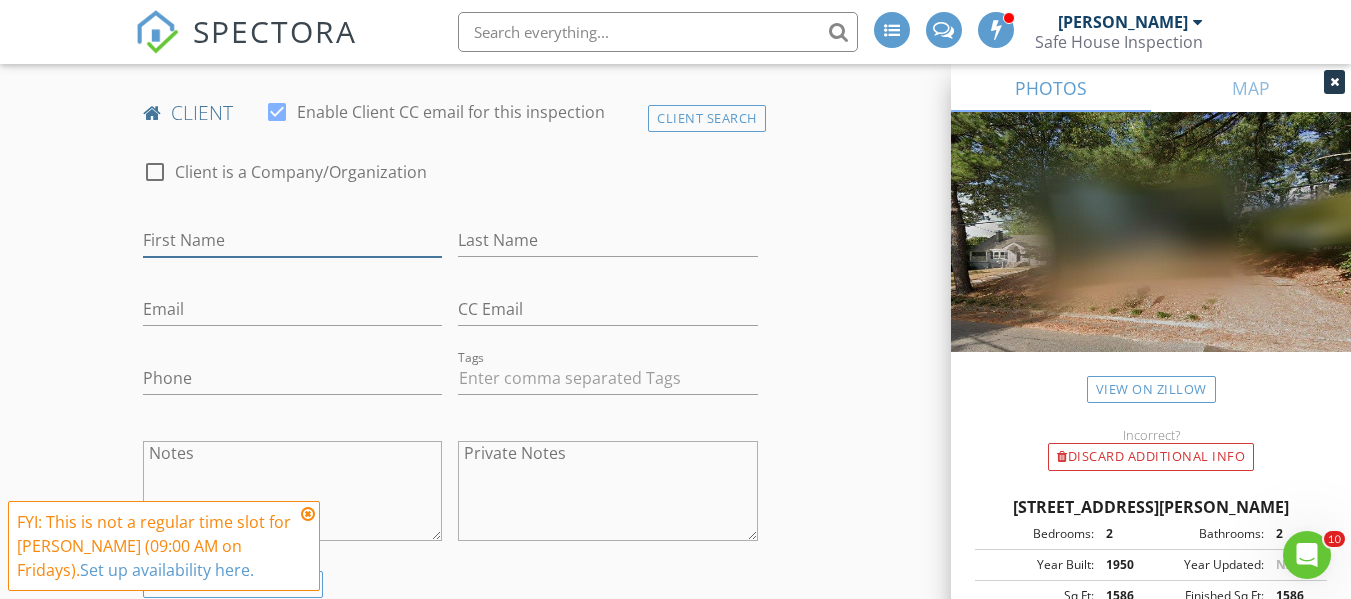 click on "First Name" at bounding box center (292, 240) 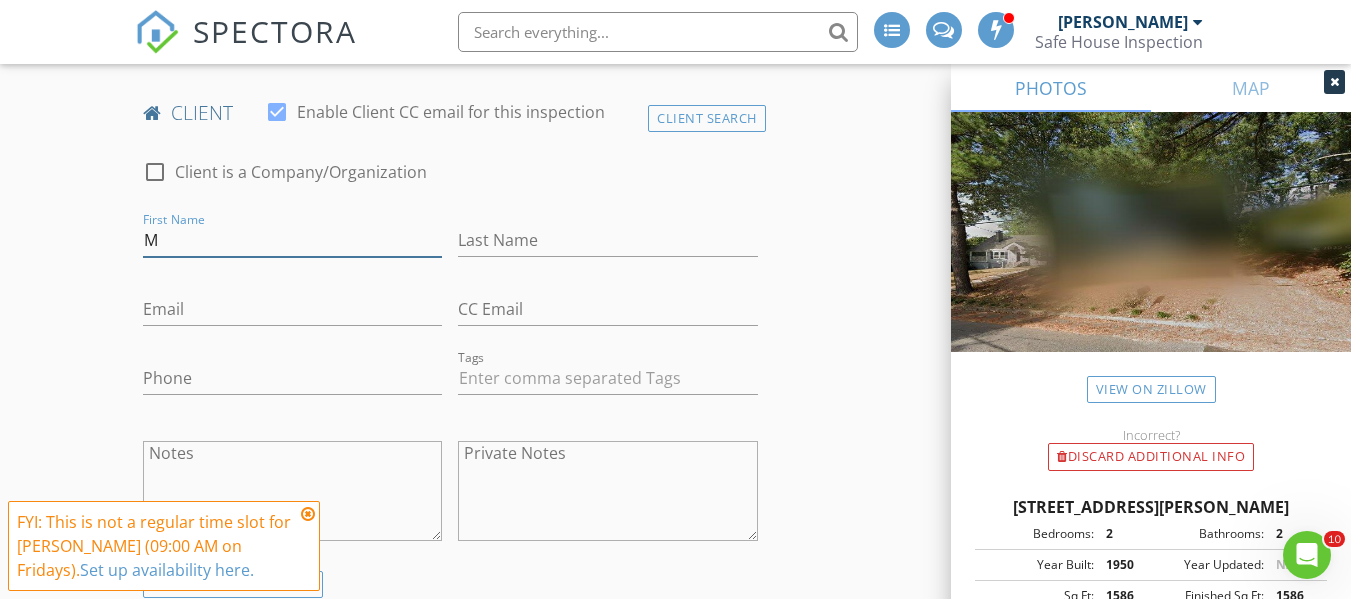 type on "[PERSON_NAME]" 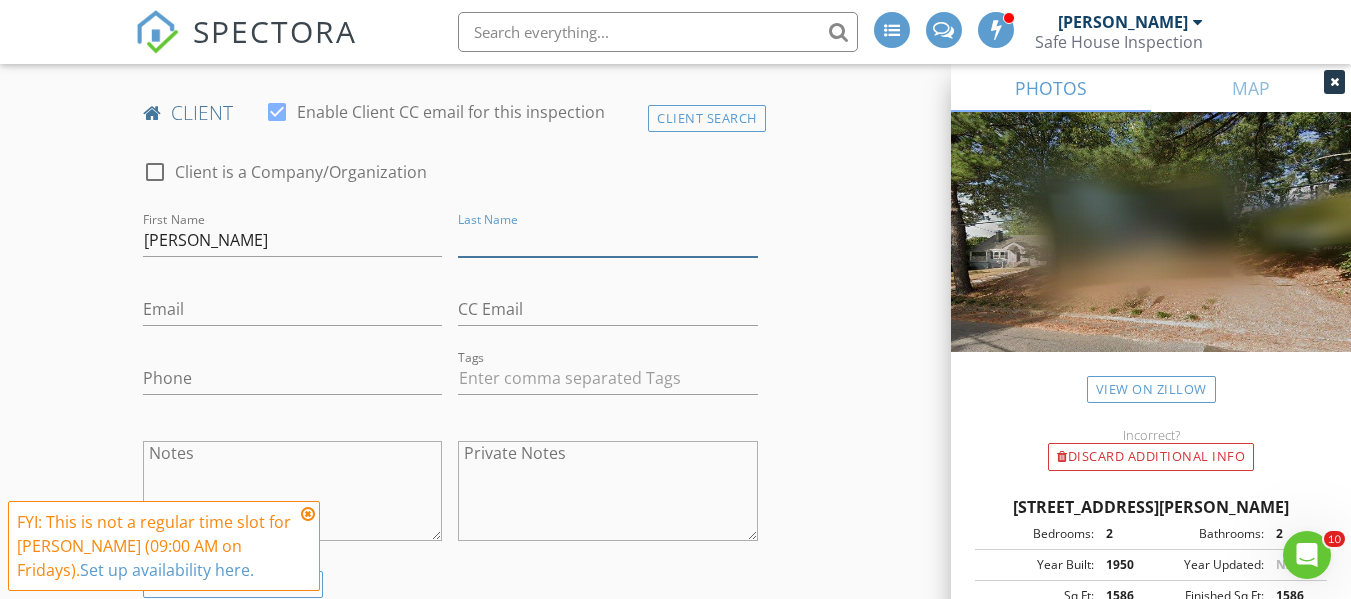 click on "Last Name" at bounding box center (607, 240) 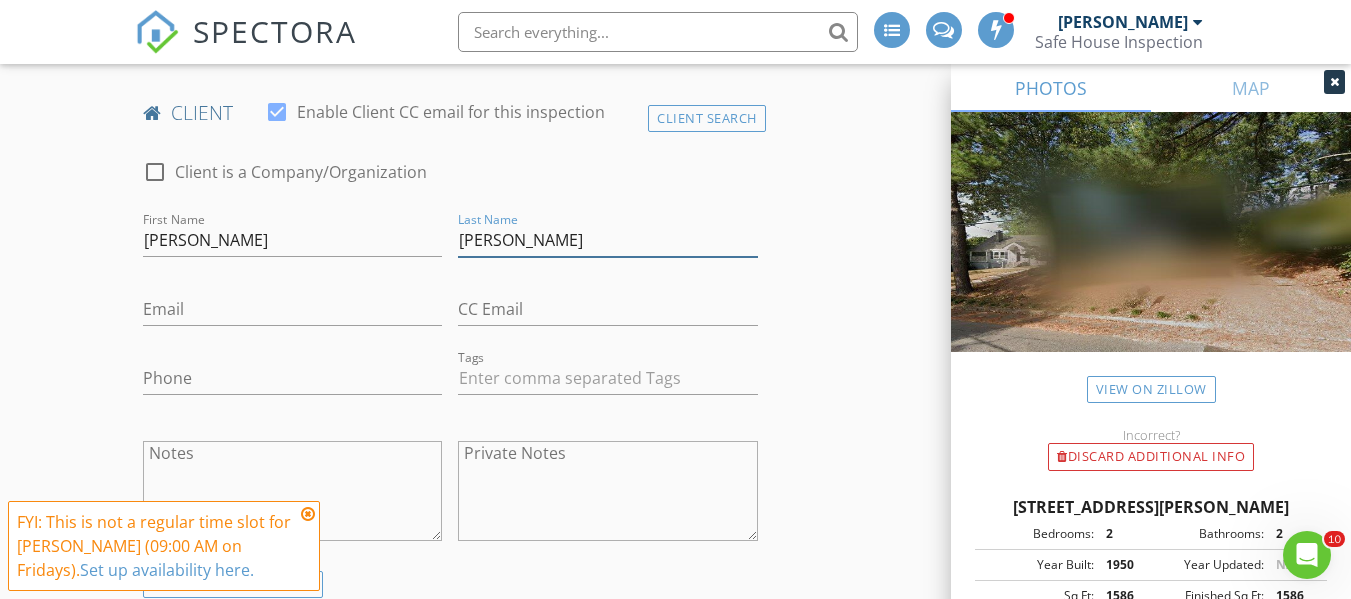 type on "[PERSON_NAME]" 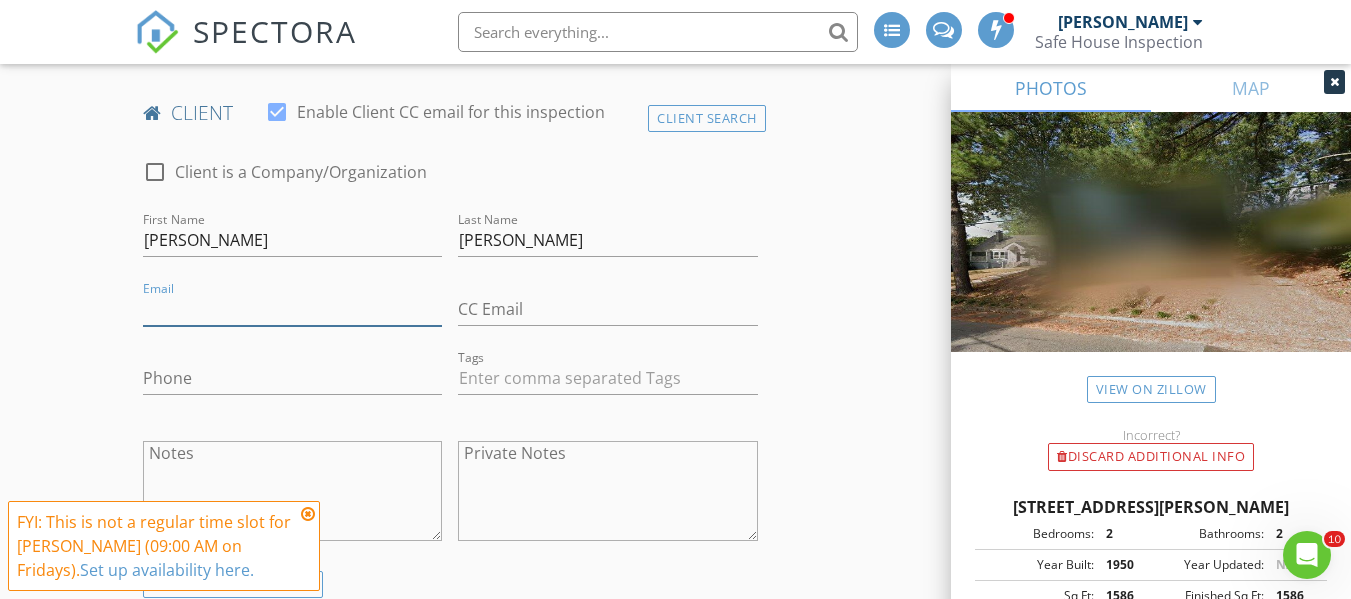 click on "Email" at bounding box center (292, 309) 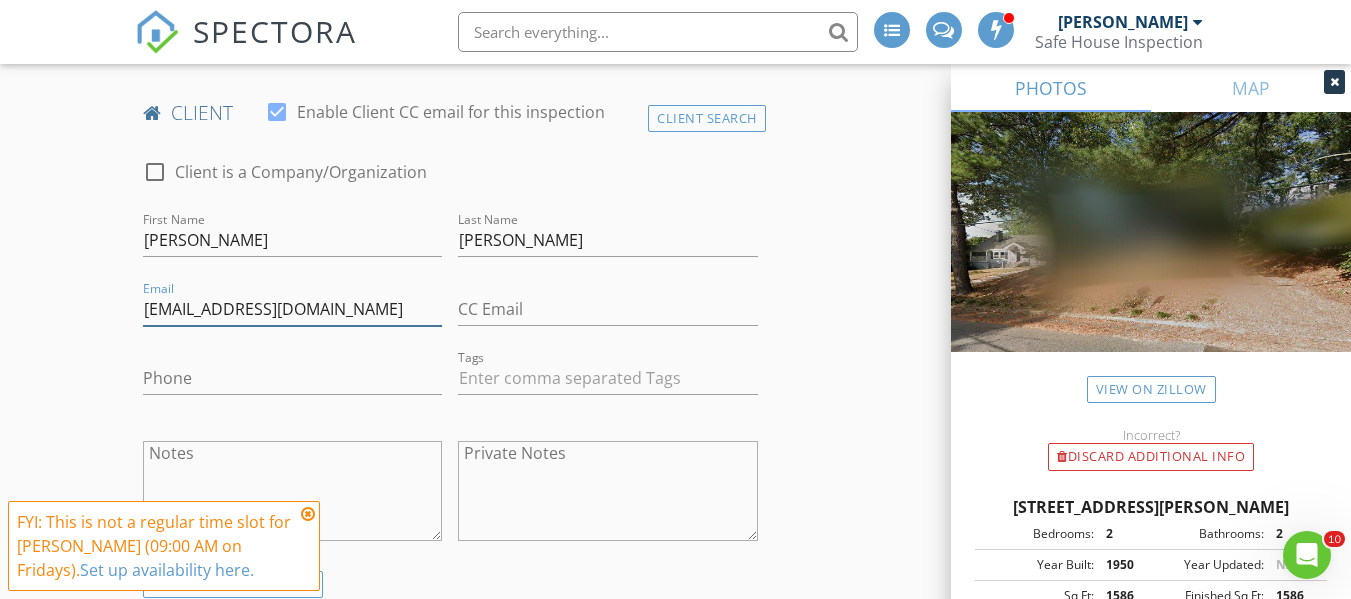 type on "[EMAIL_ADDRESS][DOMAIN_NAME]" 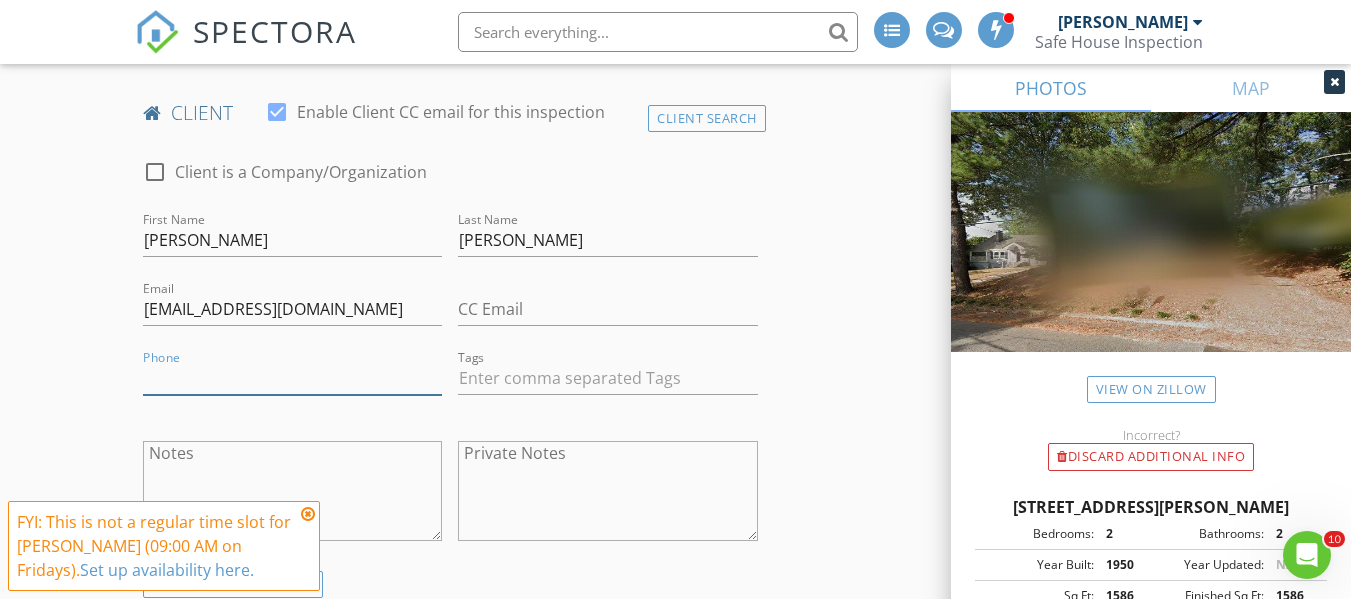 click on "Phone" at bounding box center (292, 378) 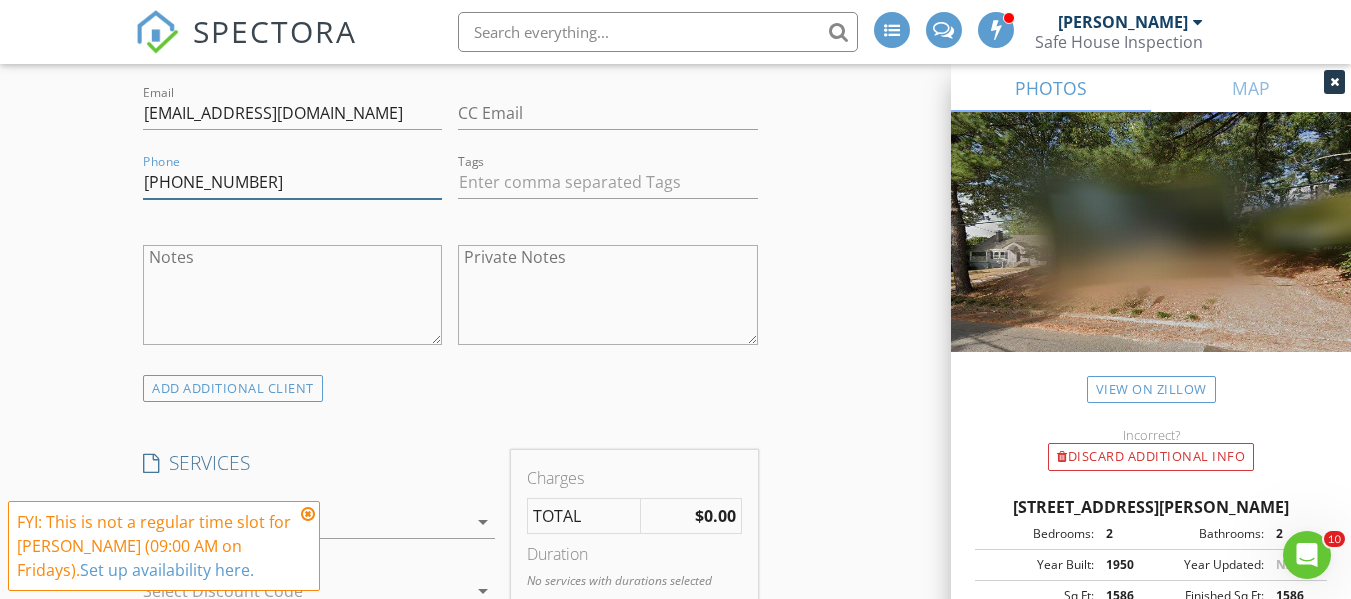 scroll, scrollTop: 1387, scrollLeft: 0, axis: vertical 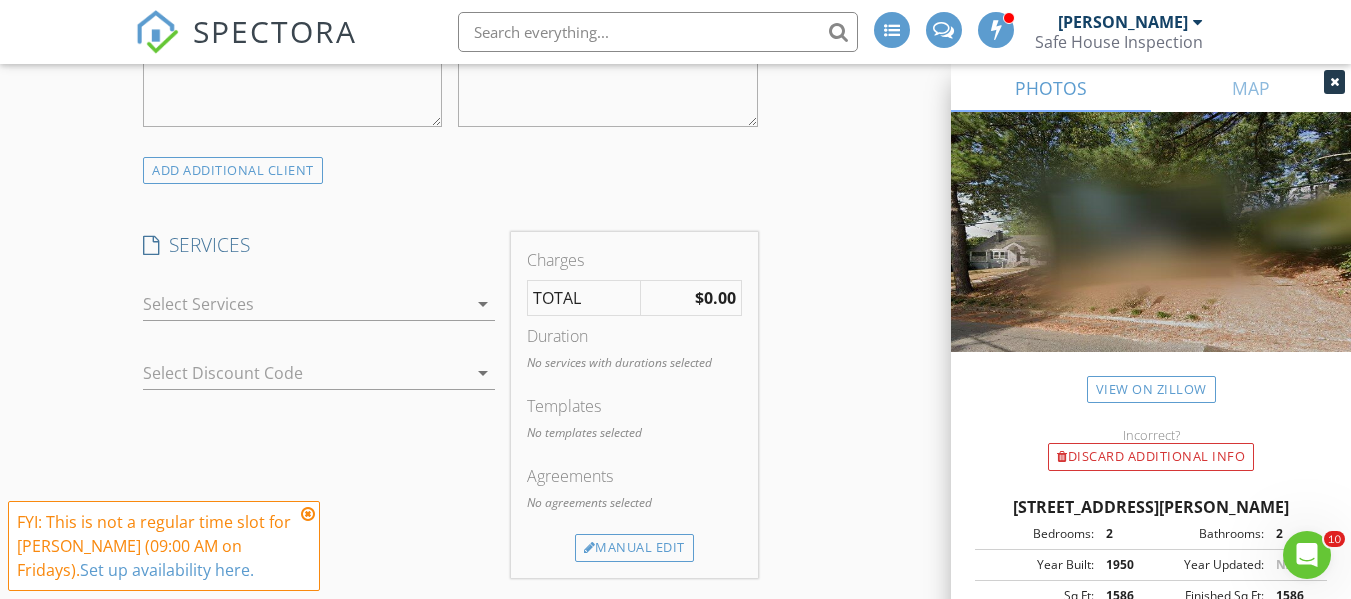type on "[PHONE_NUMBER]" 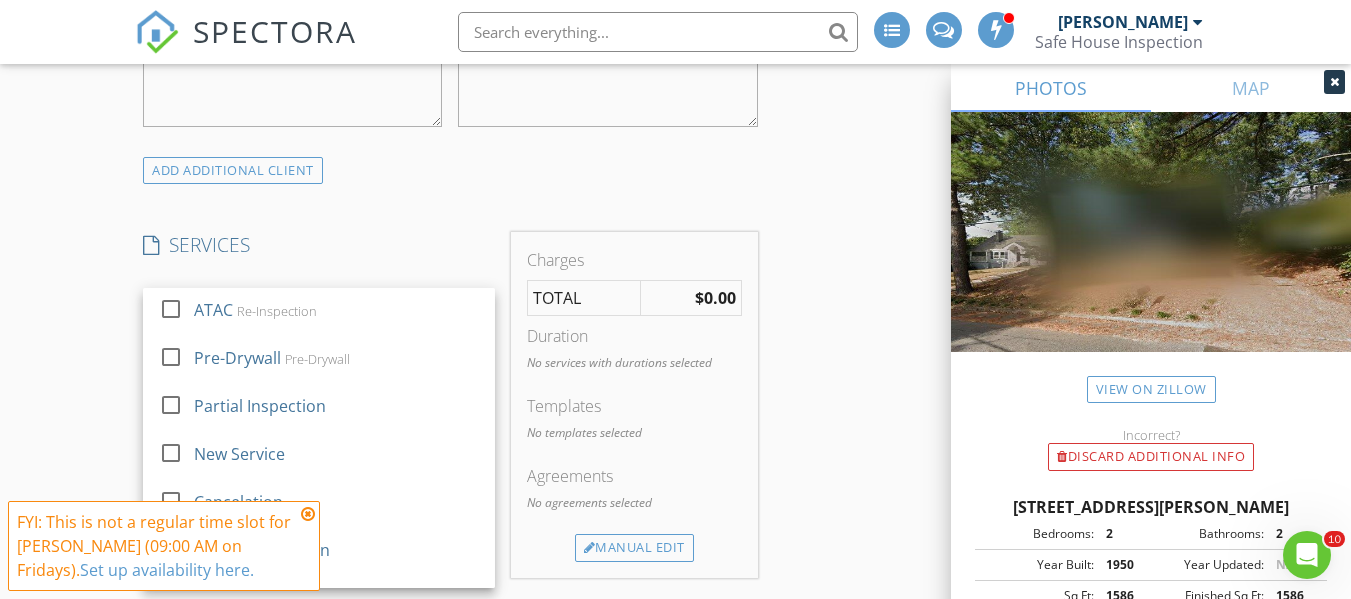 scroll, scrollTop: 359, scrollLeft: 0, axis: vertical 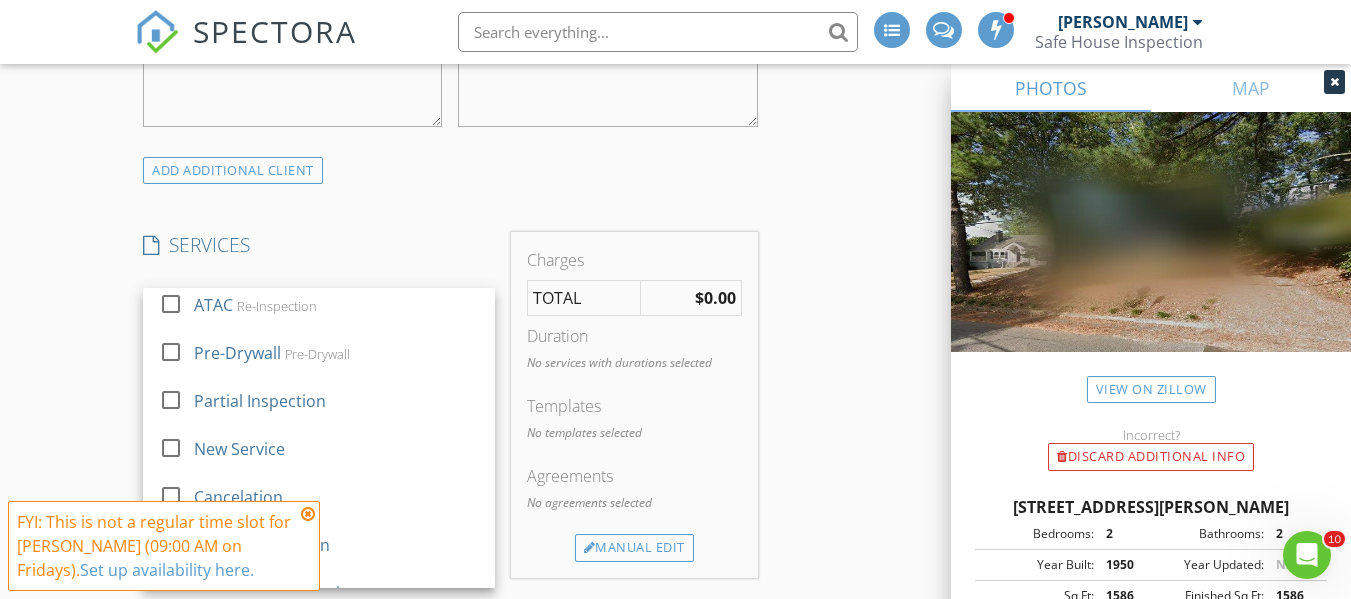 click at bounding box center [308, 514] 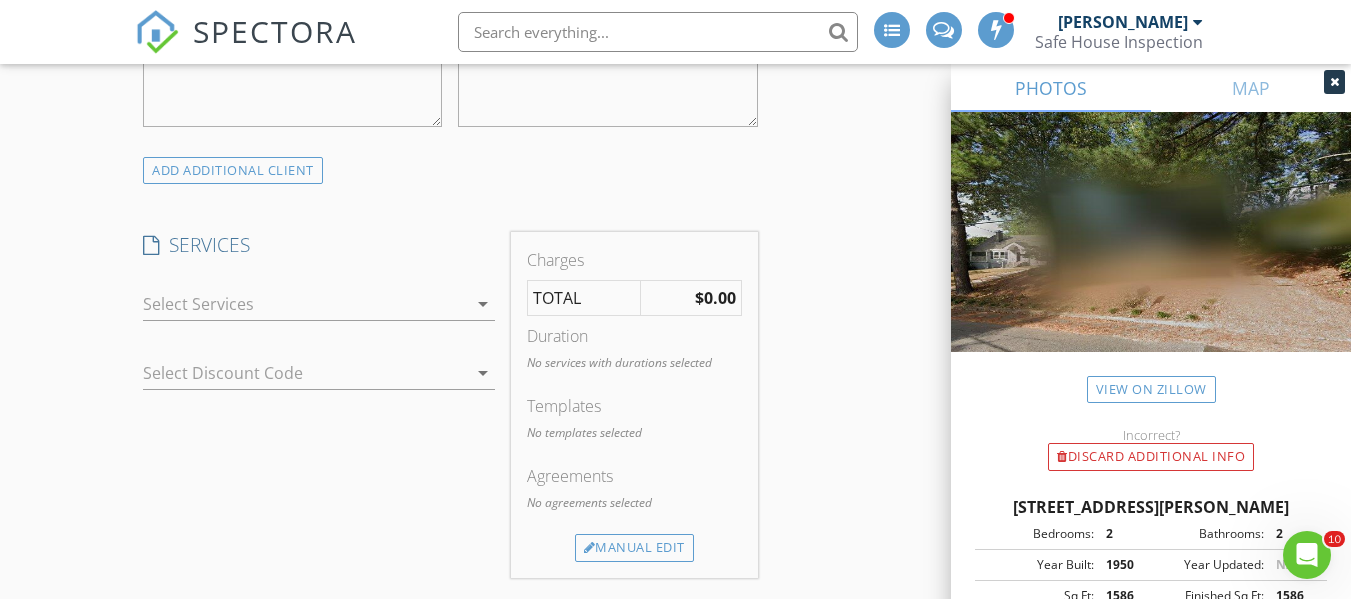 click on "arrow_drop_down" at bounding box center [483, 304] 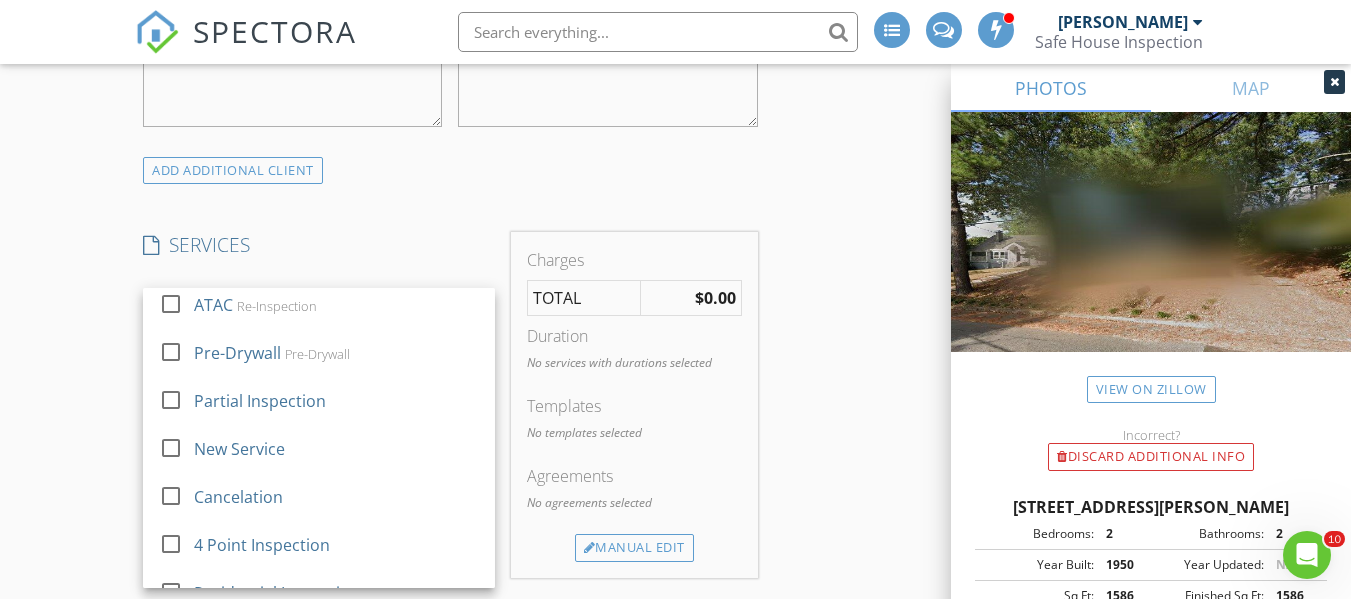 scroll, scrollTop: 388, scrollLeft: 0, axis: vertical 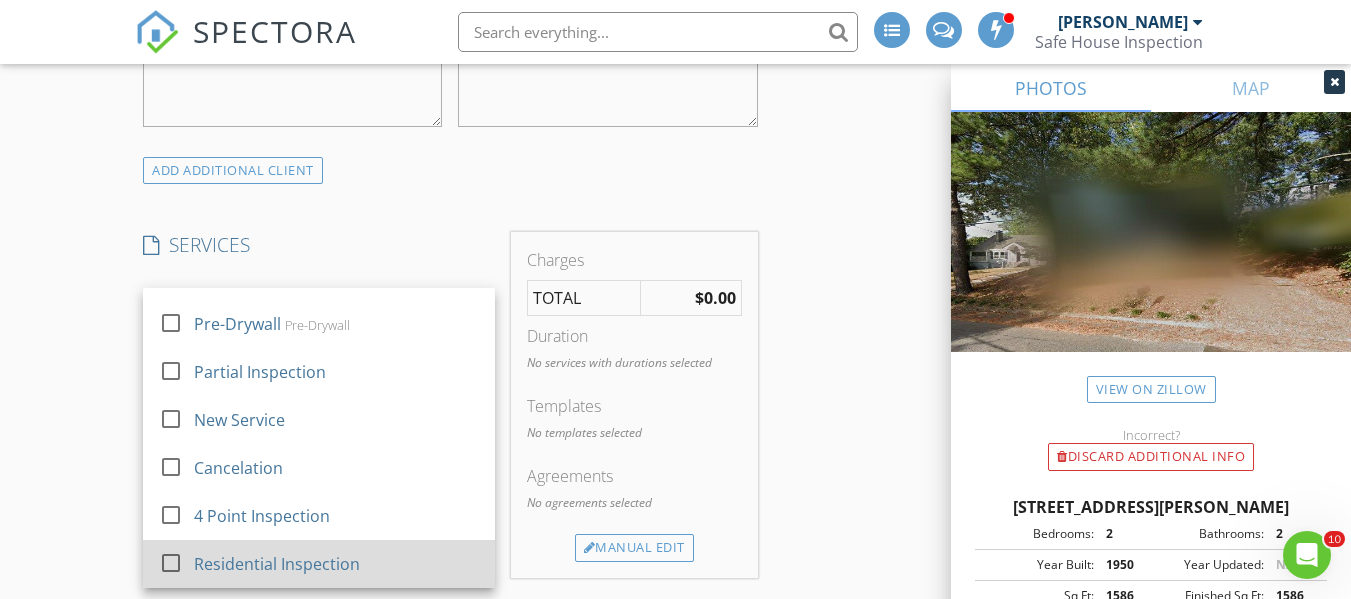 click on "Residential Inspection" at bounding box center [277, 564] 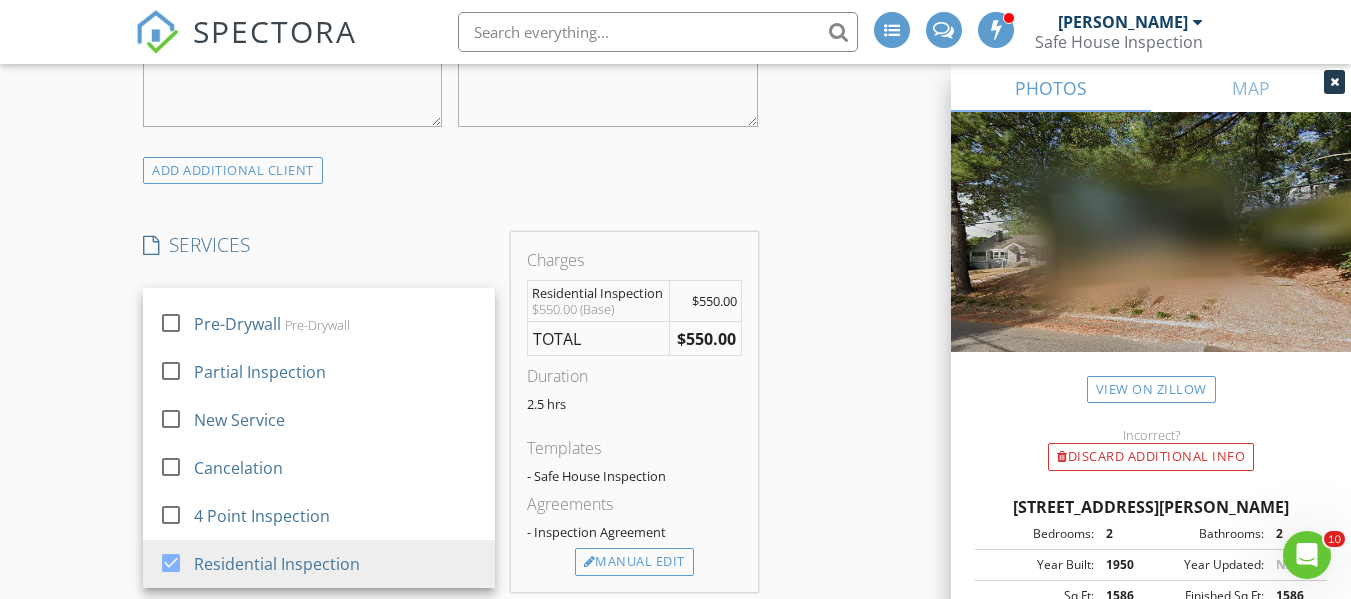 click on "INSPECTOR(S)
check_box   Donovan Williams   PRIMARY   Donovan Williams arrow_drop_down   check_box_outline_blank Donovan Williams specifically requested
Date/Time
07/11/2025 8:00 AM
Location
Address Search       Address 3261 N Fulton Ave   Unit   City Hapeville   State GA   Zip 30354   County Fulton     Square Feet 1586   Year Built 1950   Foundation arrow_drop_down     Donovan Williams     11.6 miles     (18 minutes)
client
check_box Enable Client CC email for this inspection   Client Search     check_box_outline_blank Client is a Company/Organization     First Name Michael   Last Name Foster   Email michaelfoster2009@yahoo.com   CC Email   Phone 551-482-6221         Tags         Notes   Private Notes
ADD ADDITIONAL client
SERVICES
check_box_outline_blank   Radon" at bounding box center (675, 679) 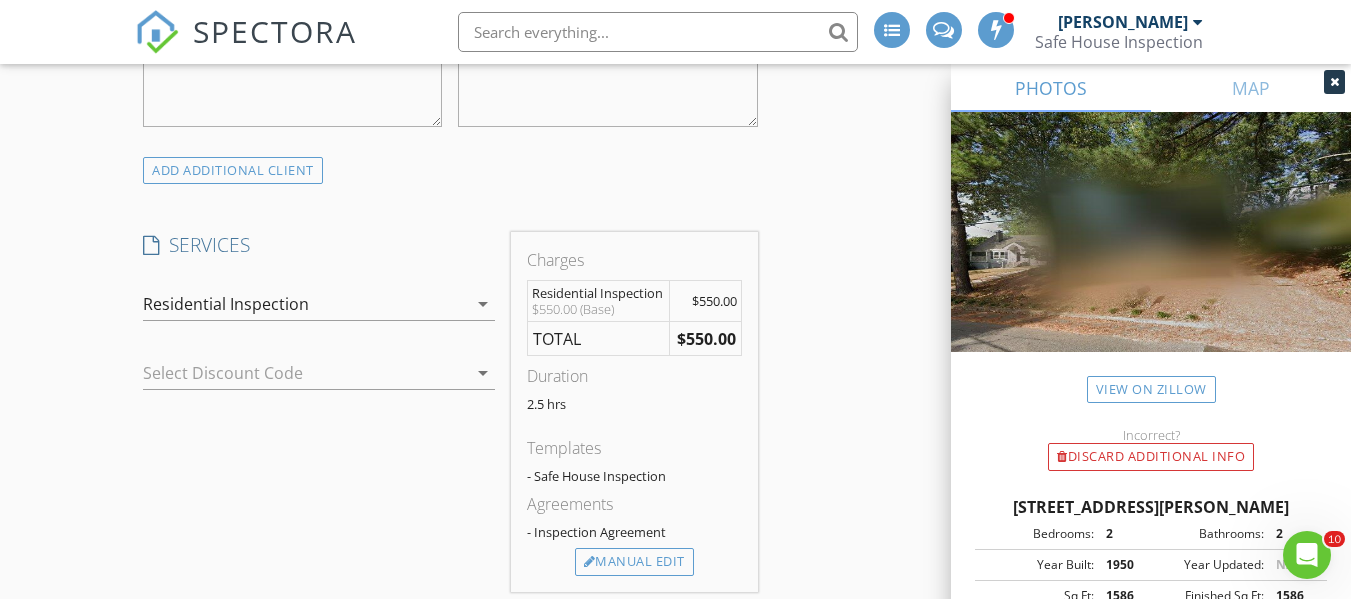 click on "arrow_drop_down" at bounding box center [483, 373] 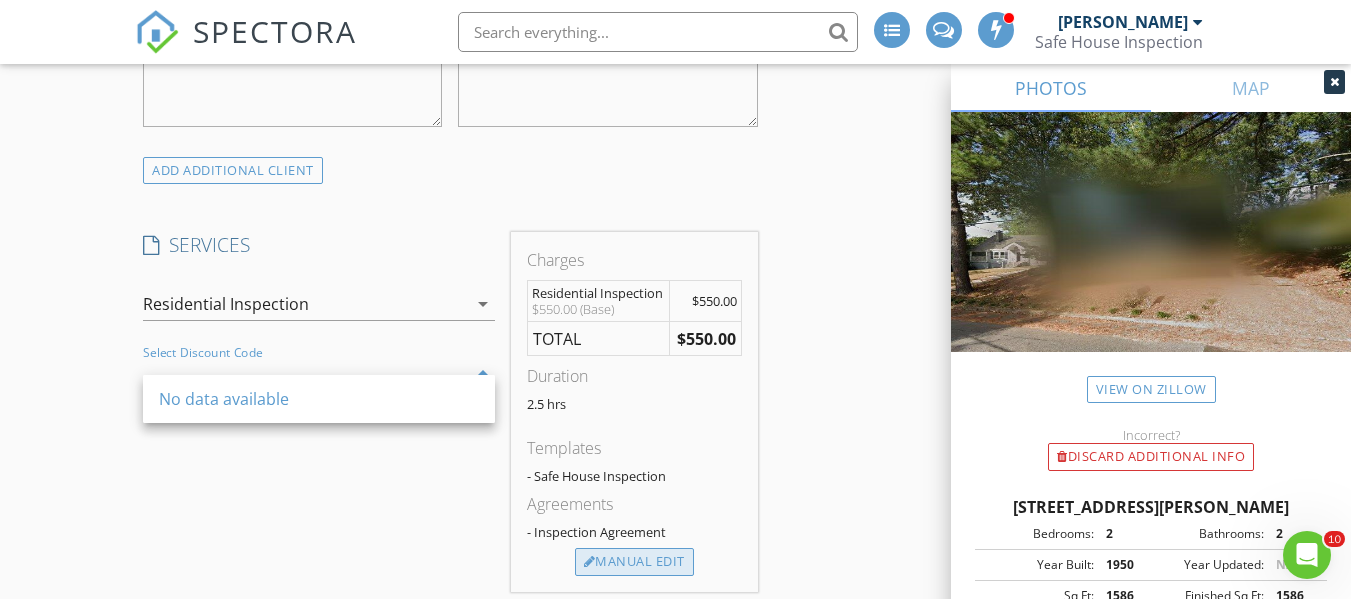 click on "Manual Edit" at bounding box center (634, 562) 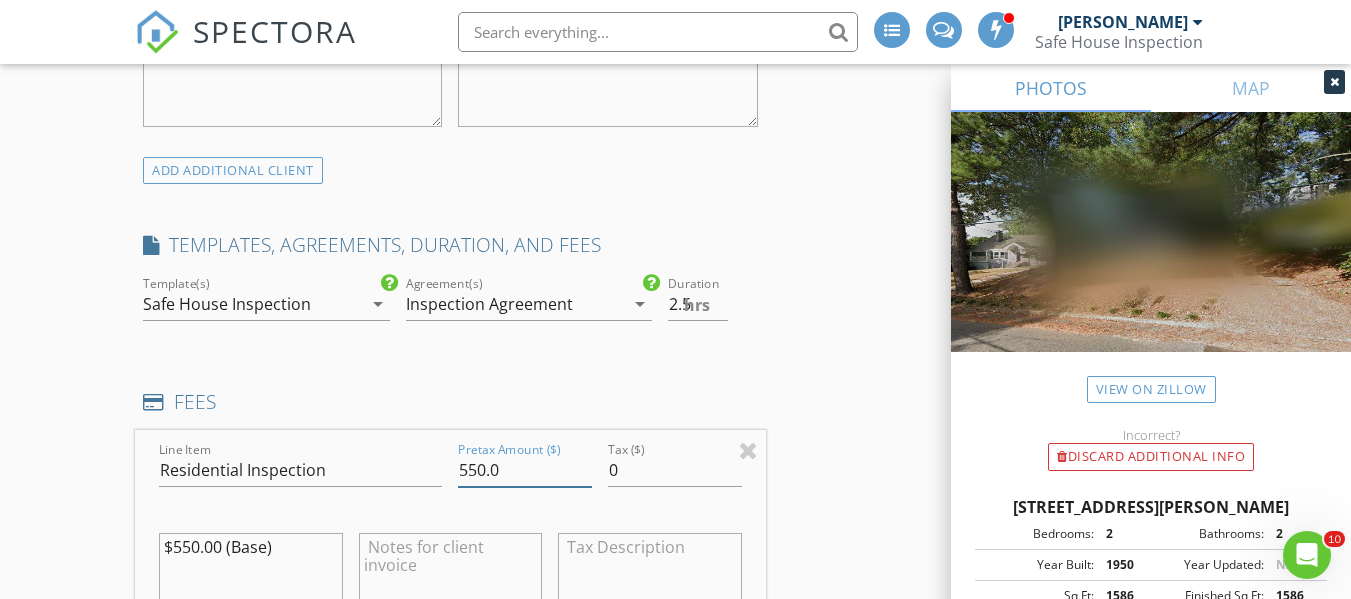 click on "550.0" at bounding box center [525, 470] 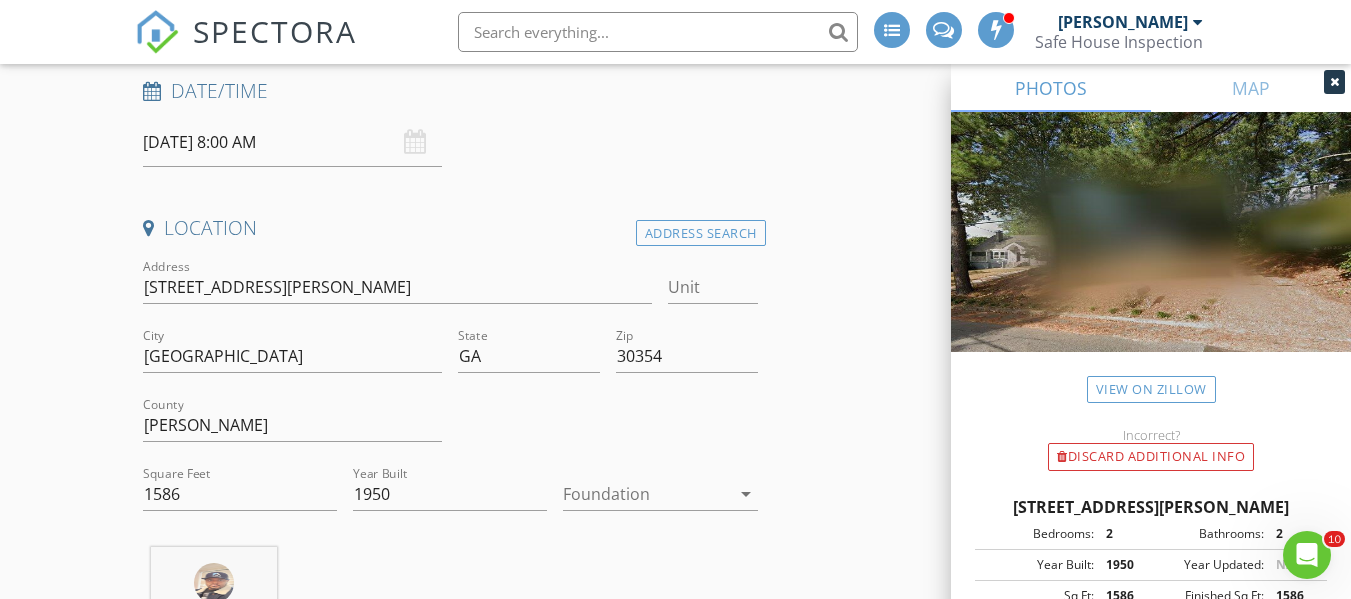 scroll, scrollTop: 194, scrollLeft: 0, axis: vertical 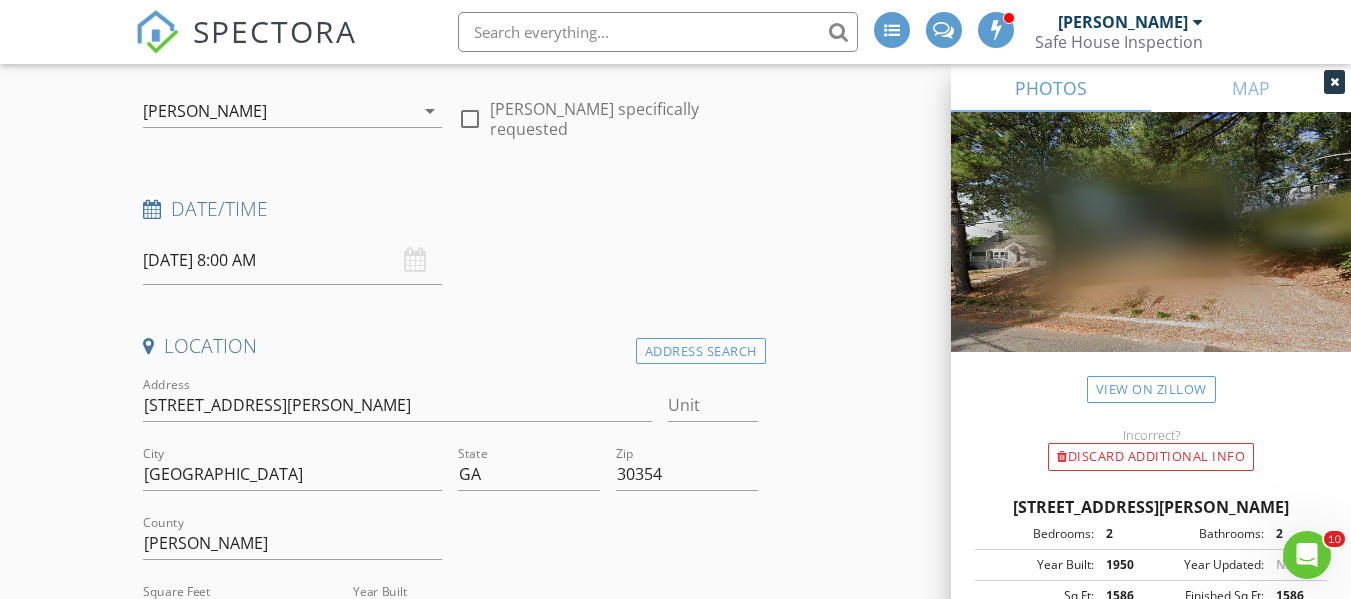 type on "450.0" 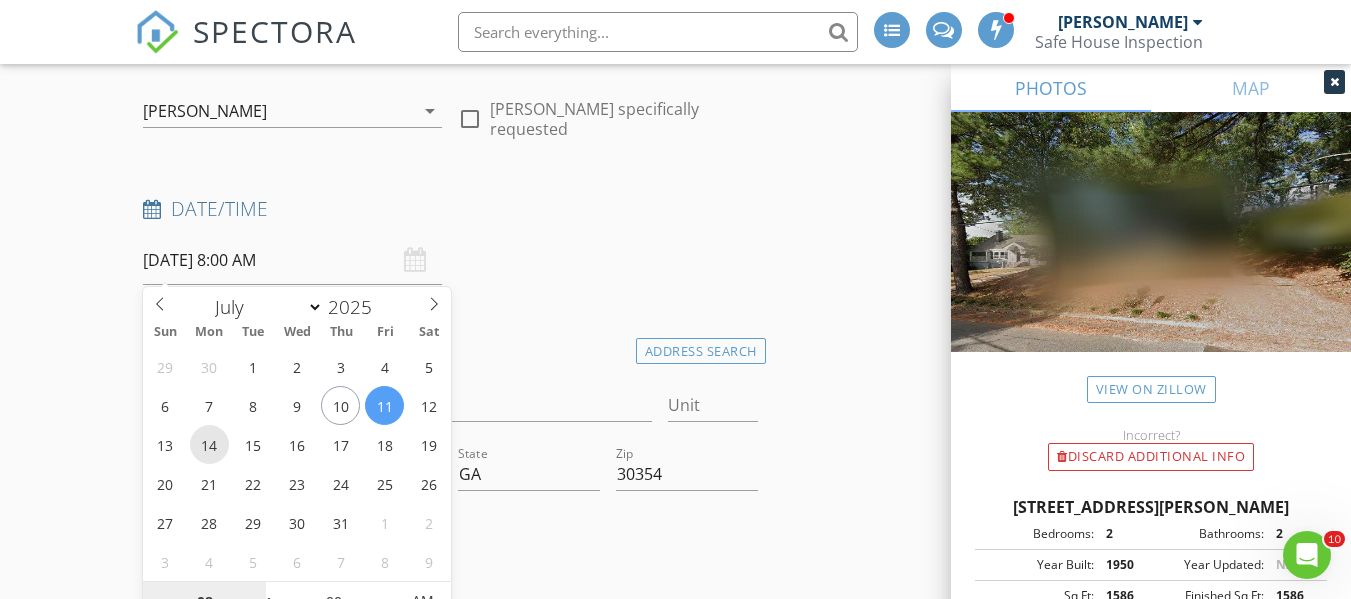 type on "07/14/2025 8:00 AM" 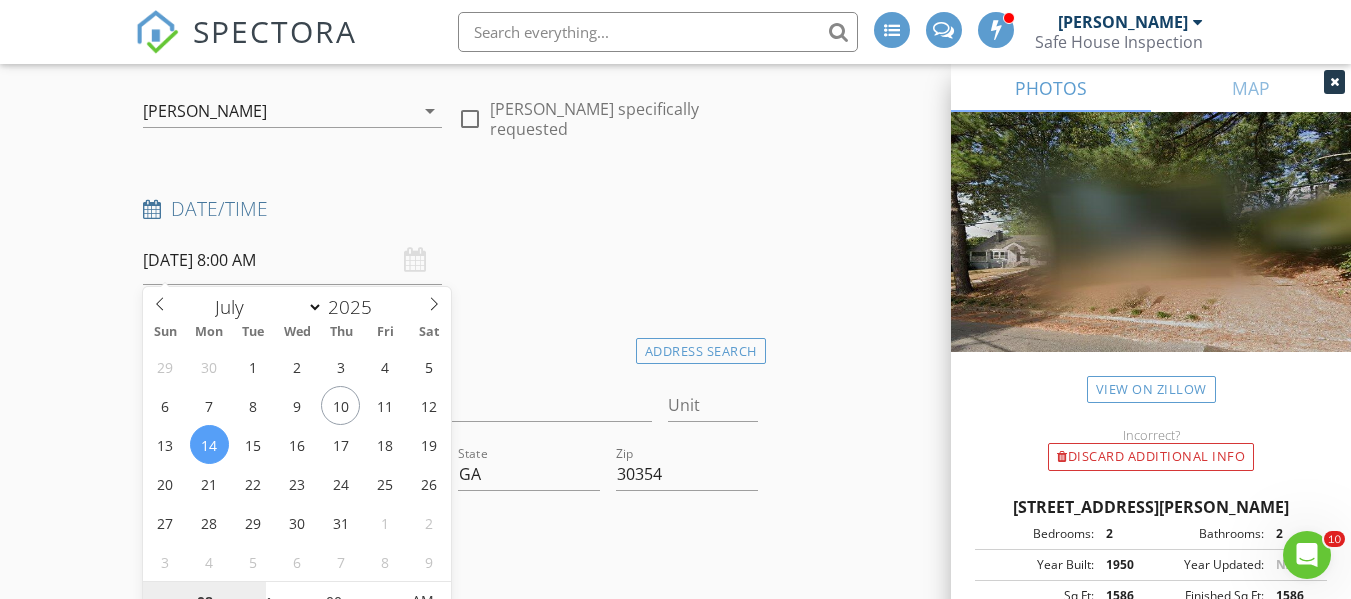 scroll, scrollTop: 216, scrollLeft: 0, axis: vertical 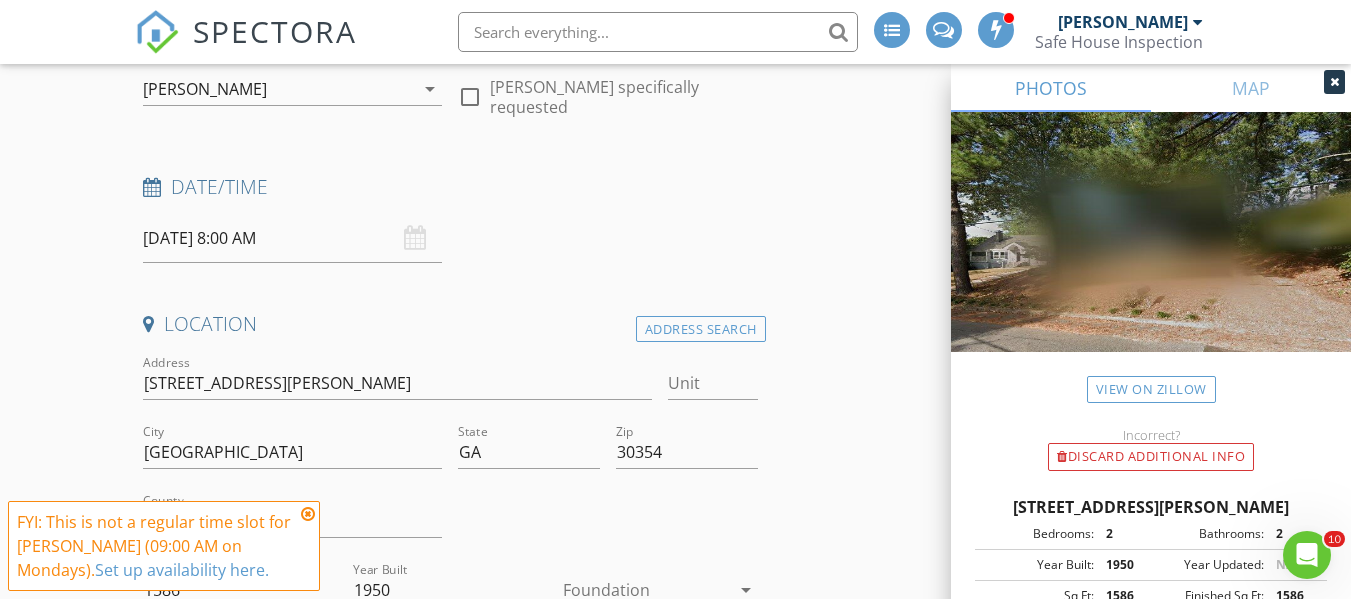 click at bounding box center [308, 514] 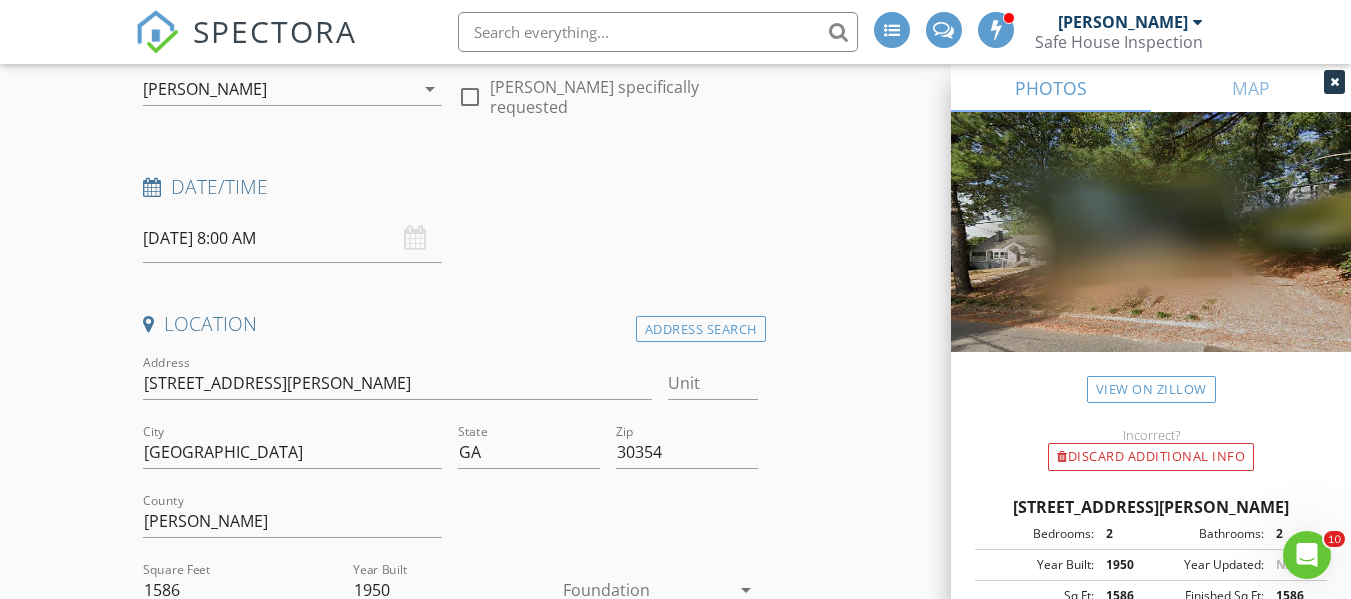 click on "07/14/2025 8:00 AM" at bounding box center (292, 238) 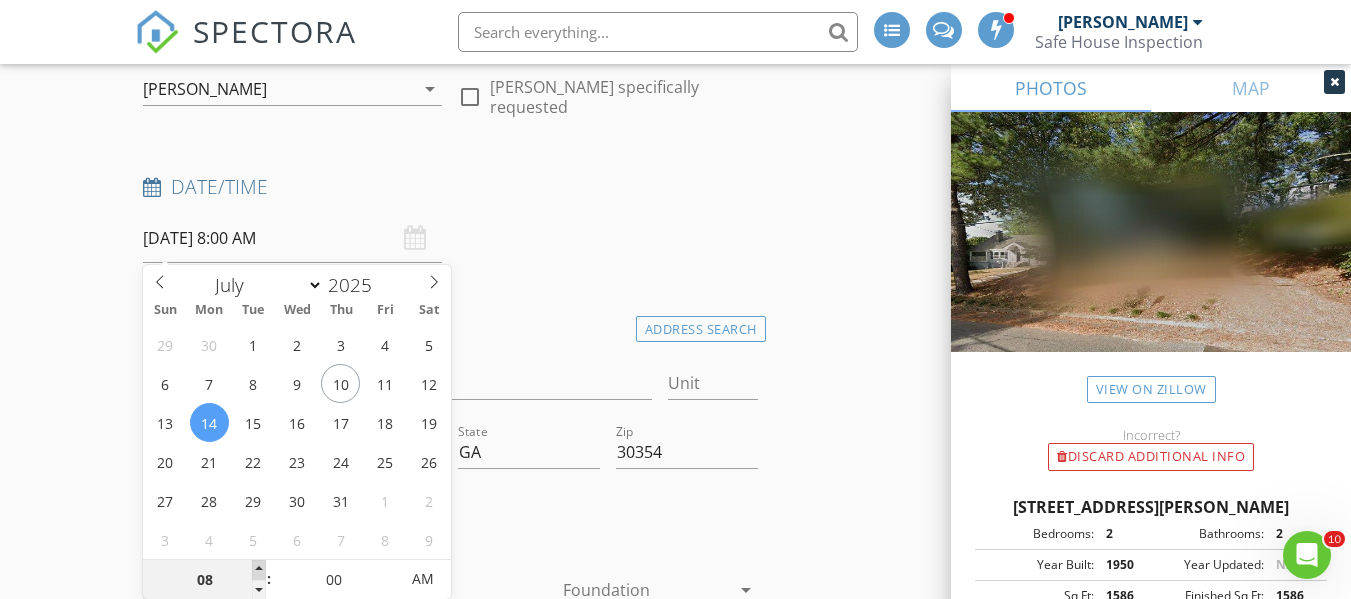 type on "09" 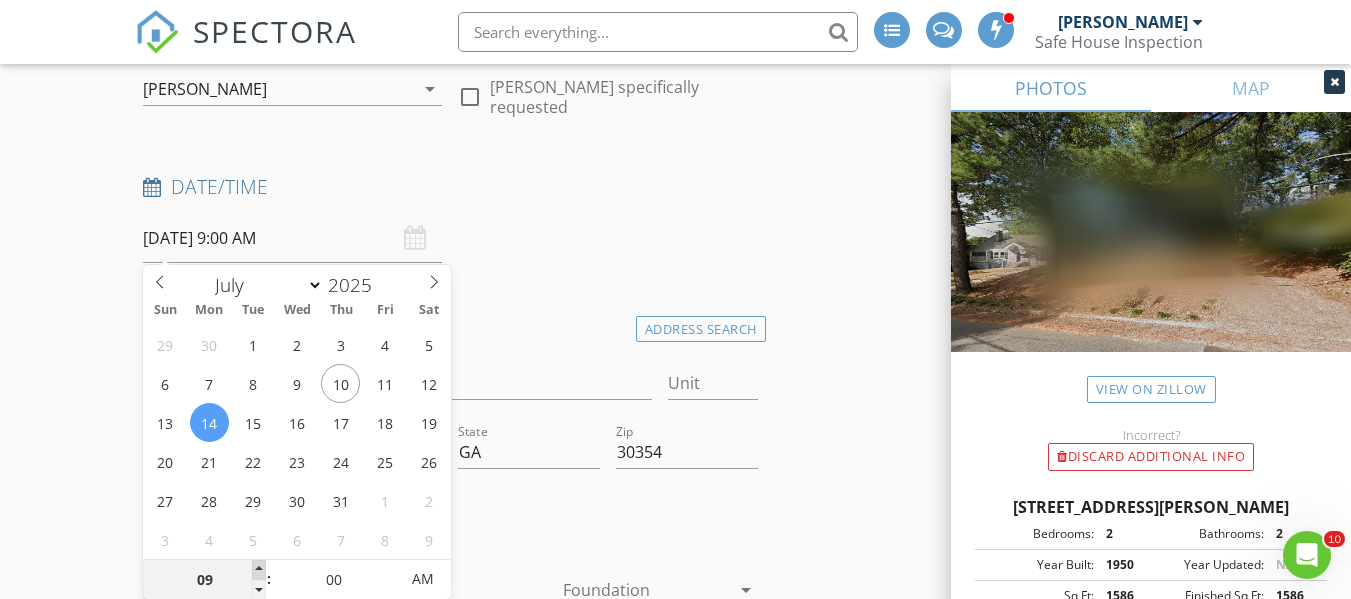 click at bounding box center [259, 570] 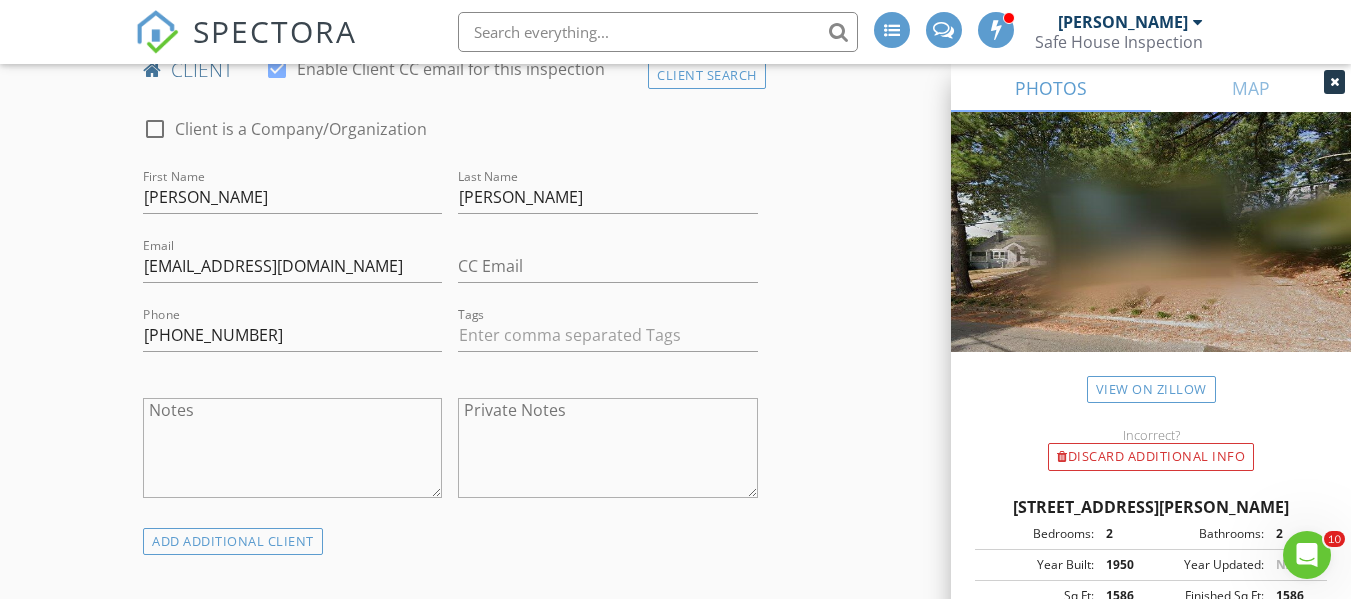 scroll, scrollTop: 1023, scrollLeft: 0, axis: vertical 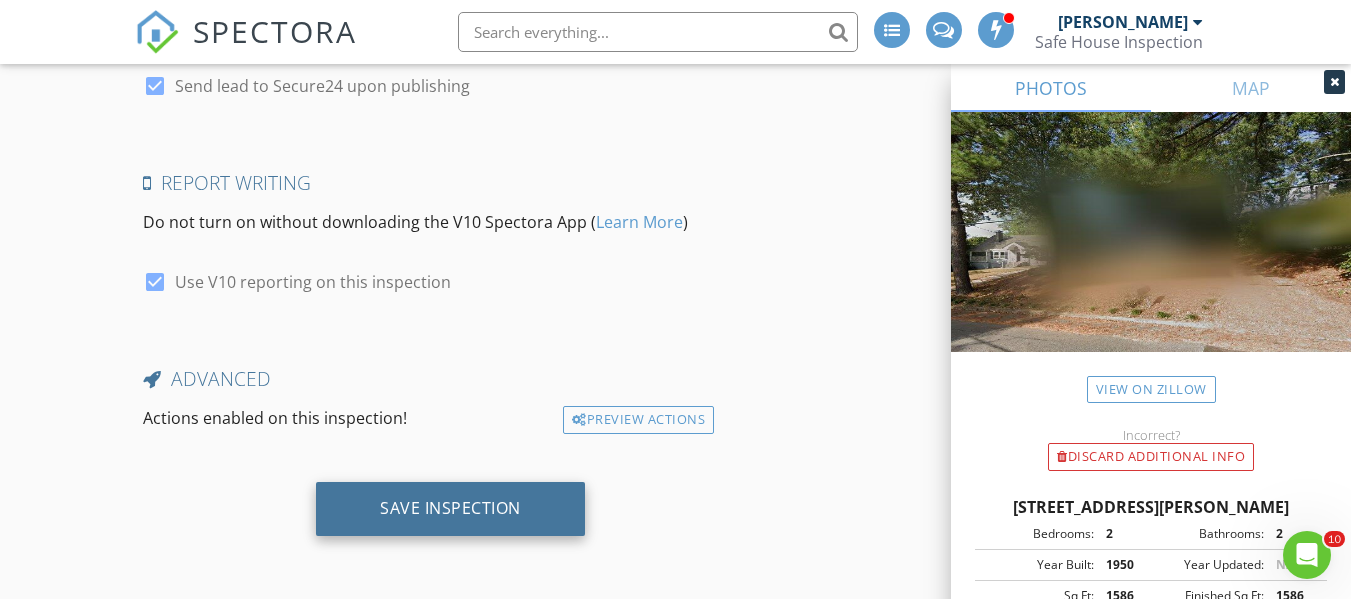 click on "Save Inspection" at bounding box center [450, 509] 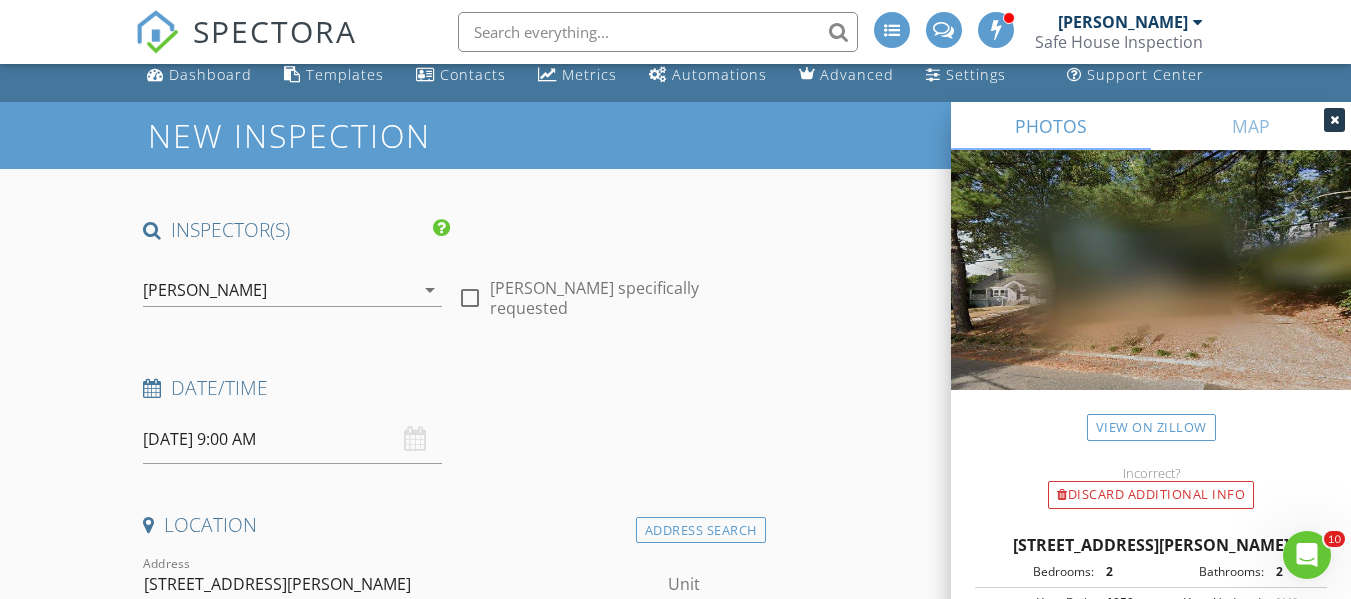 scroll, scrollTop: 0, scrollLeft: 0, axis: both 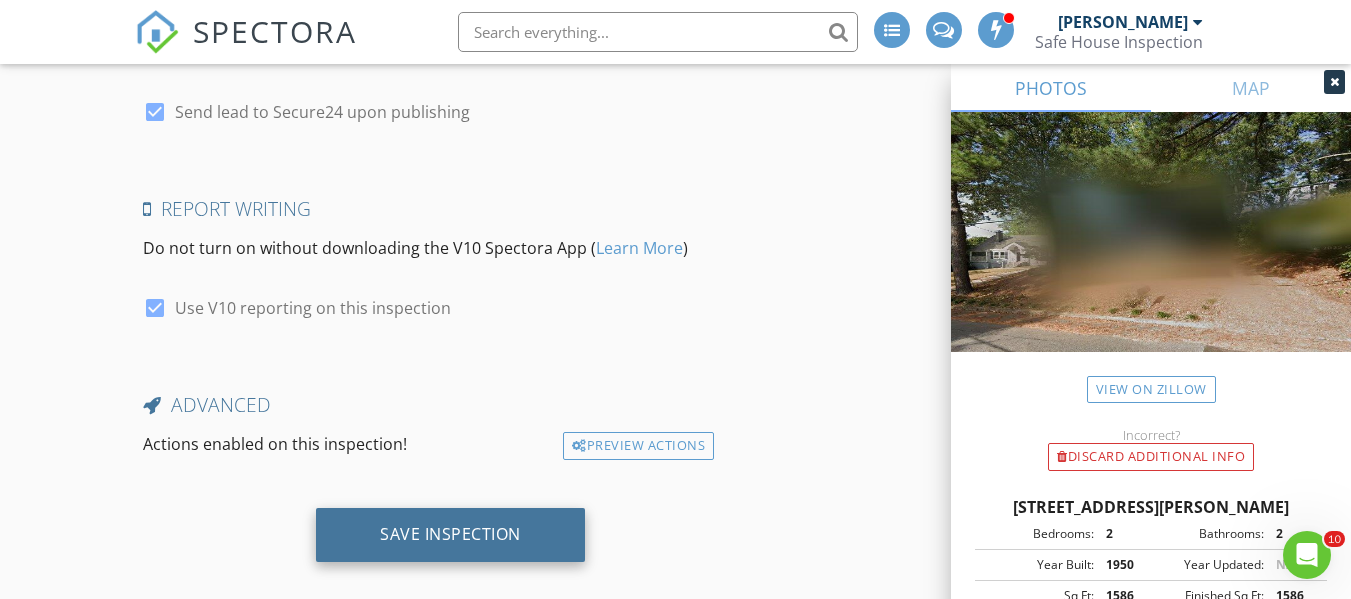 click on "Save Inspection" at bounding box center [450, 534] 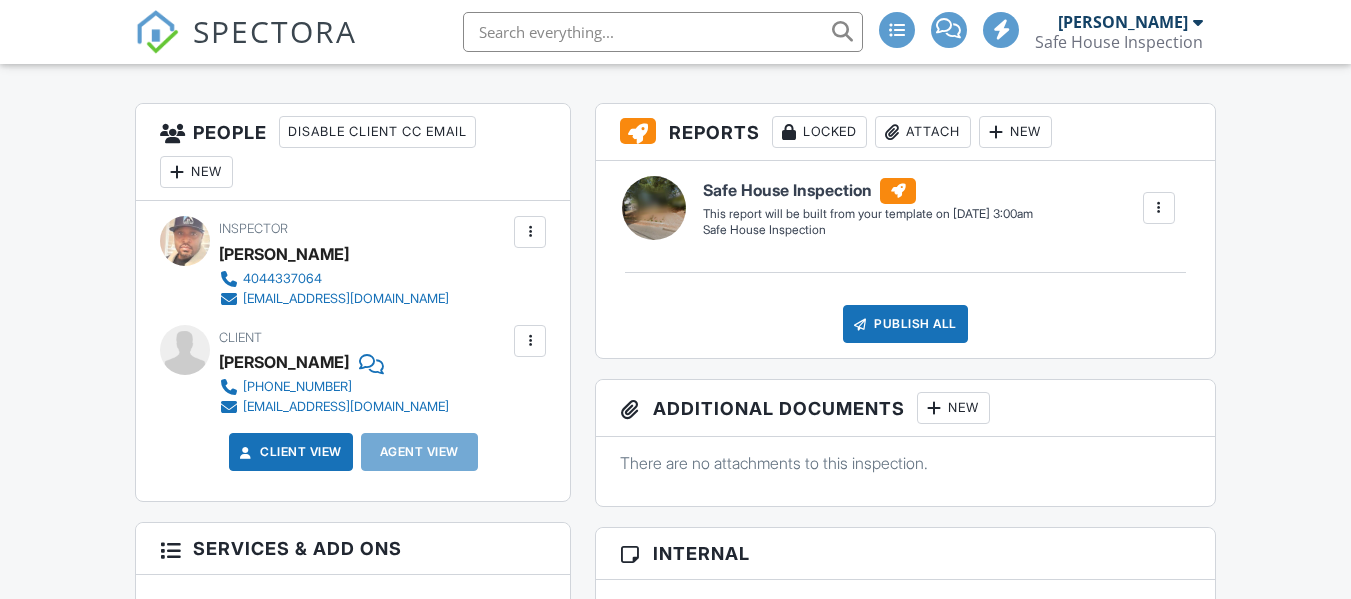 scroll, scrollTop: 483, scrollLeft: 0, axis: vertical 